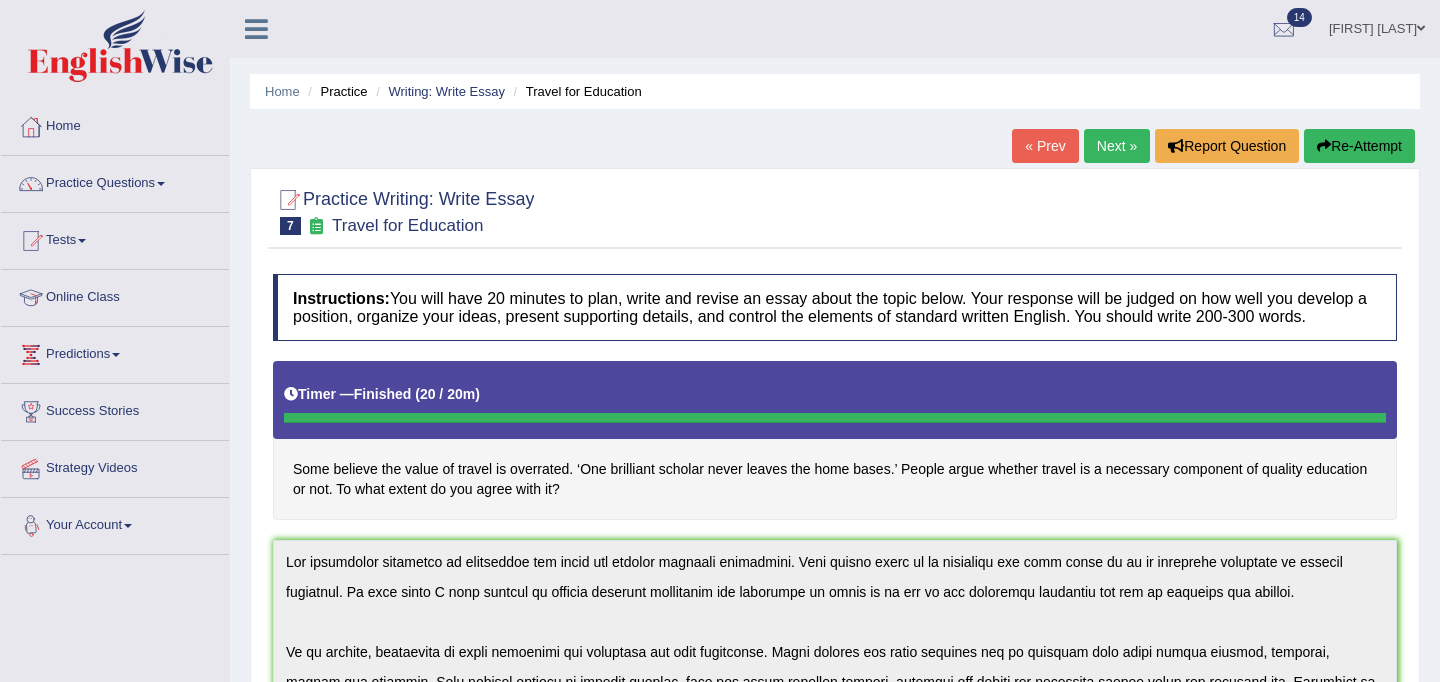 scroll, scrollTop: 387, scrollLeft: 0, axis: vertical 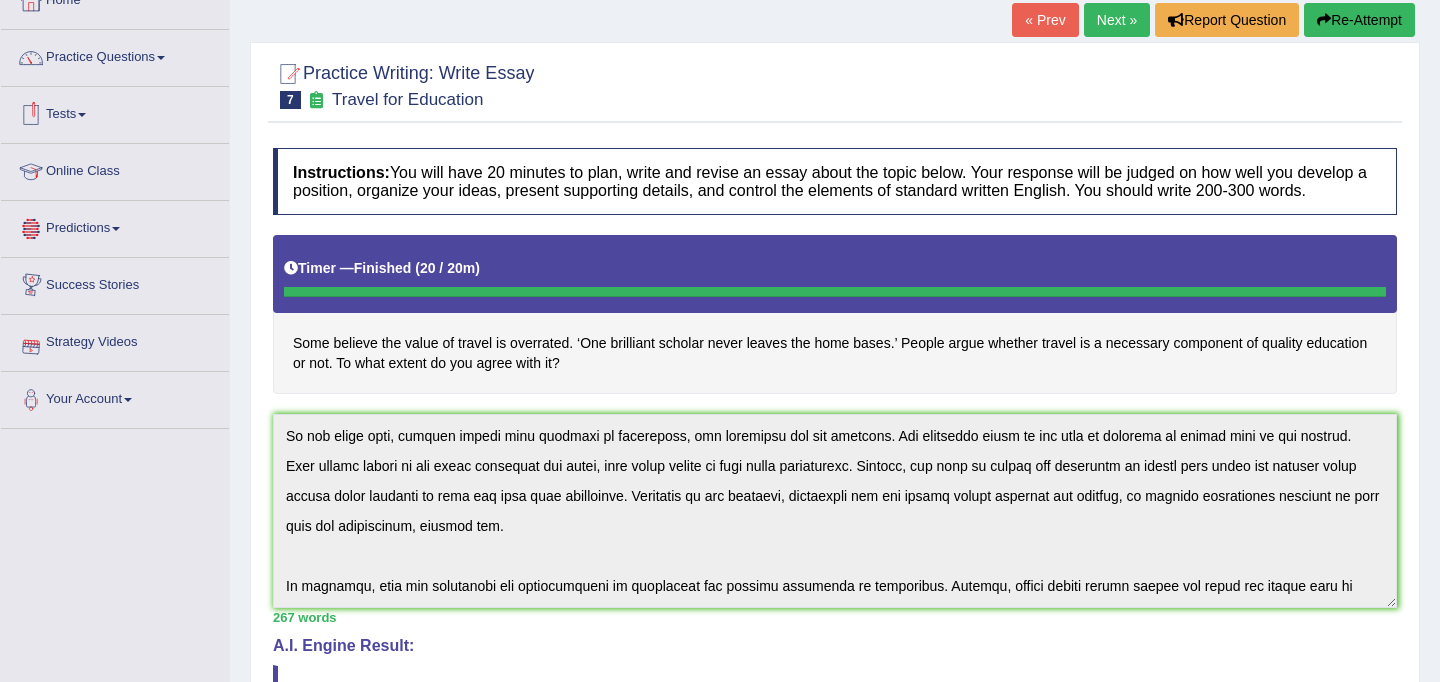 click on "Online Class" at bounding box center [115, 169] 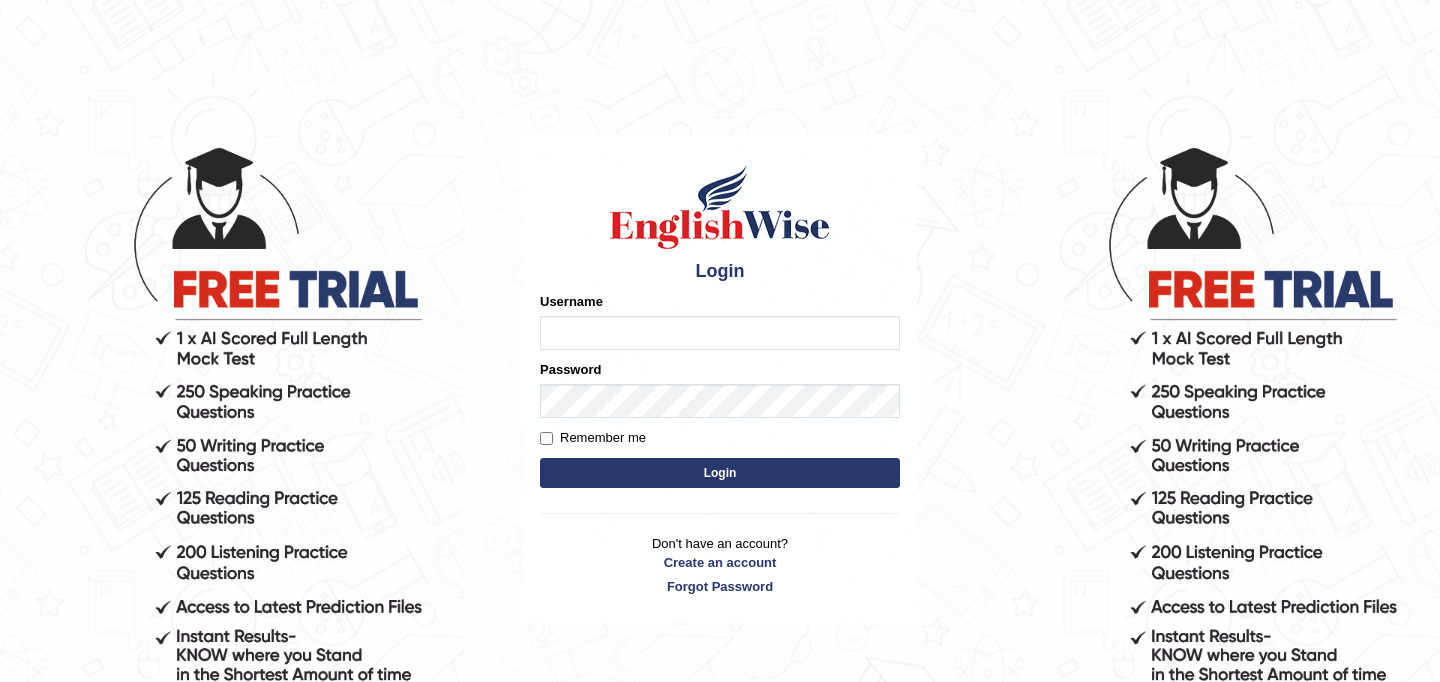 scroll, scrollTop: 0, scrollLeft: 0, axis: both 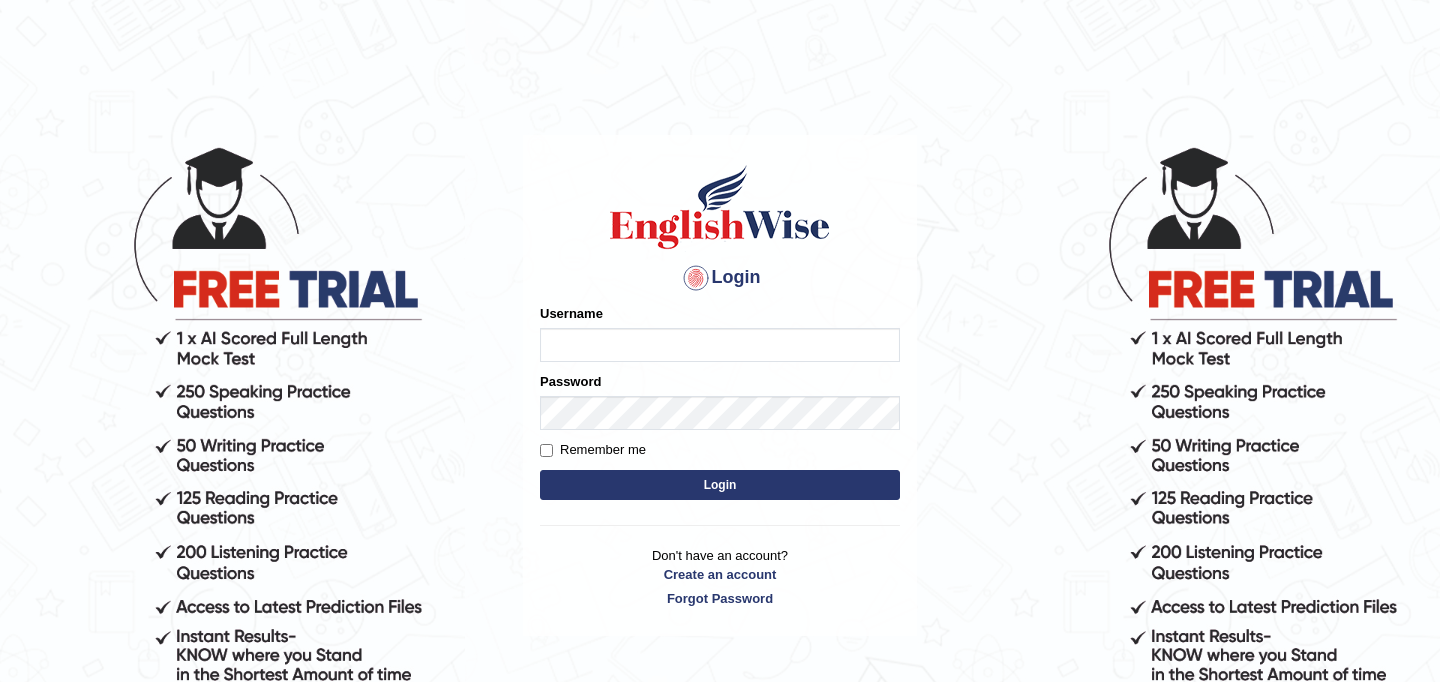 type on "najakter" 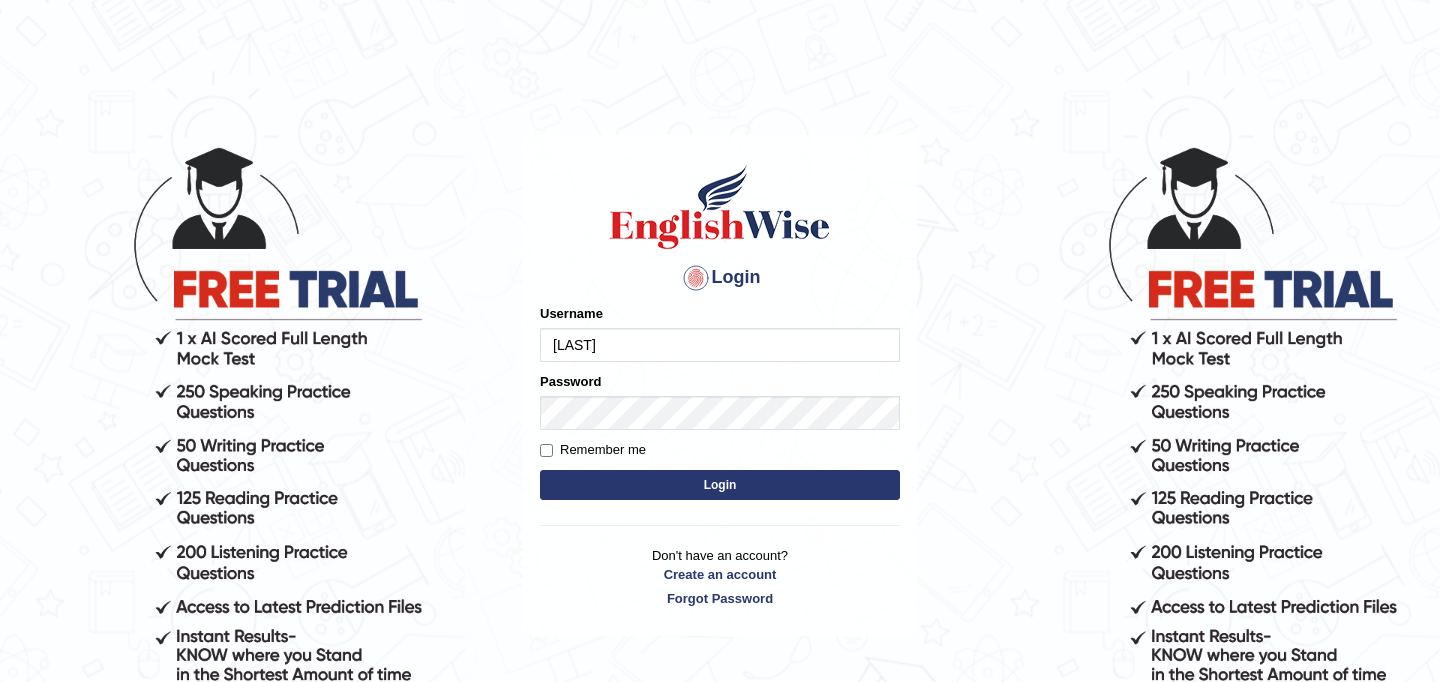 click on "Login" at bounding box center (720, 485) 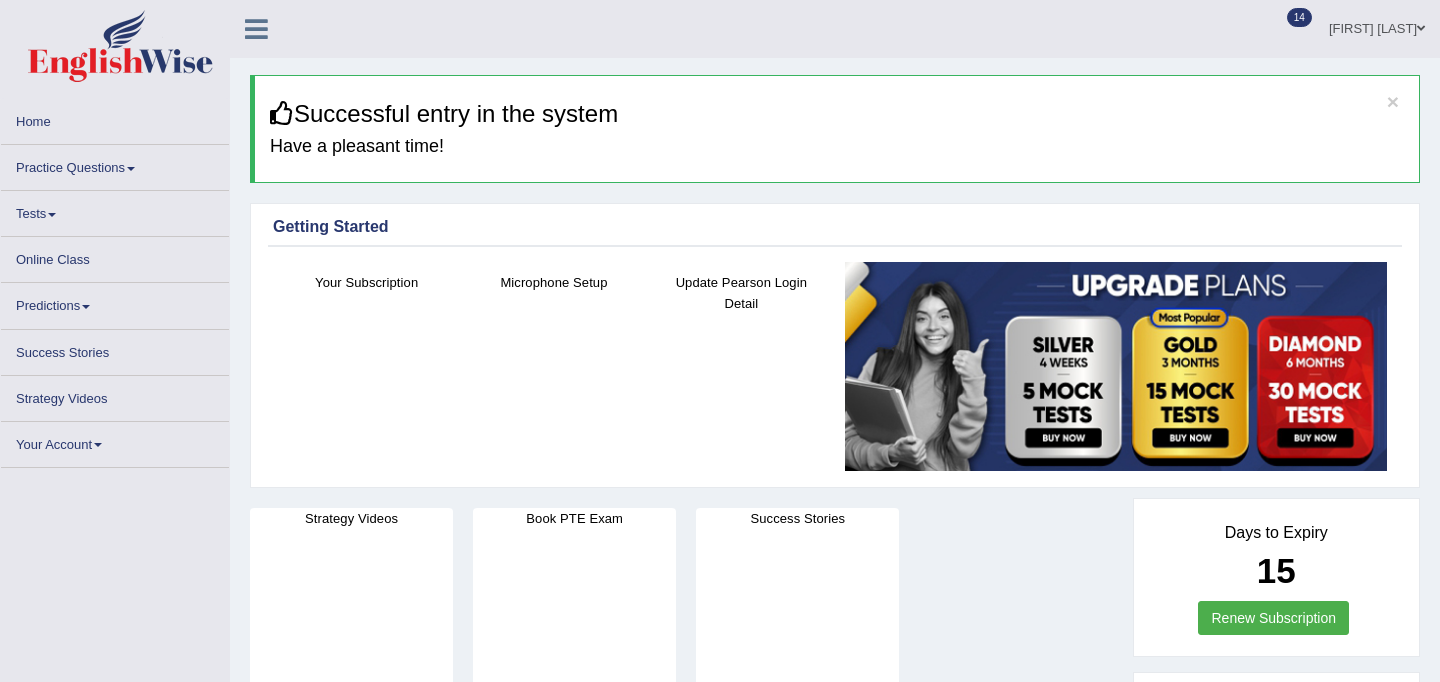 scroll, scrollTop: 0, scrollLeft: 0, axis: both 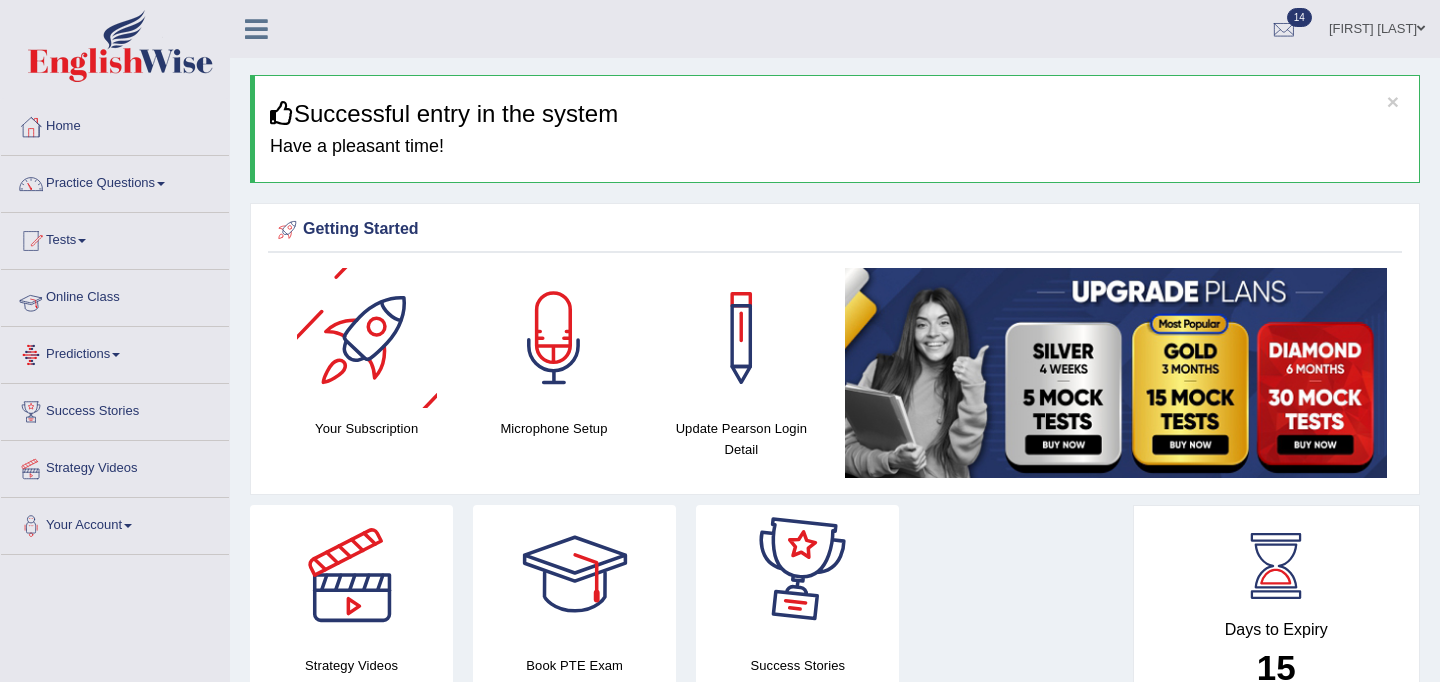click on "Online Class" at bounding box center [115, 295] 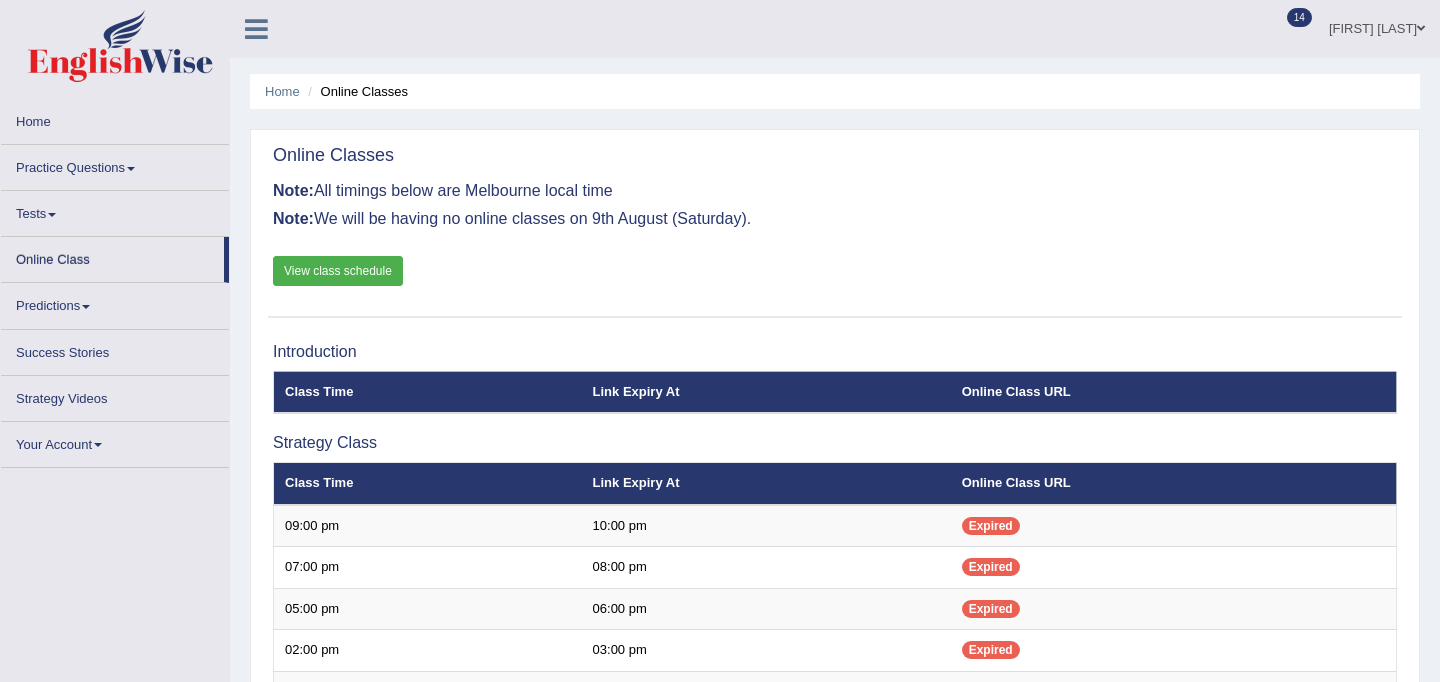 scroll, scrollTop: 0, scrollLeft: 0, axis: both 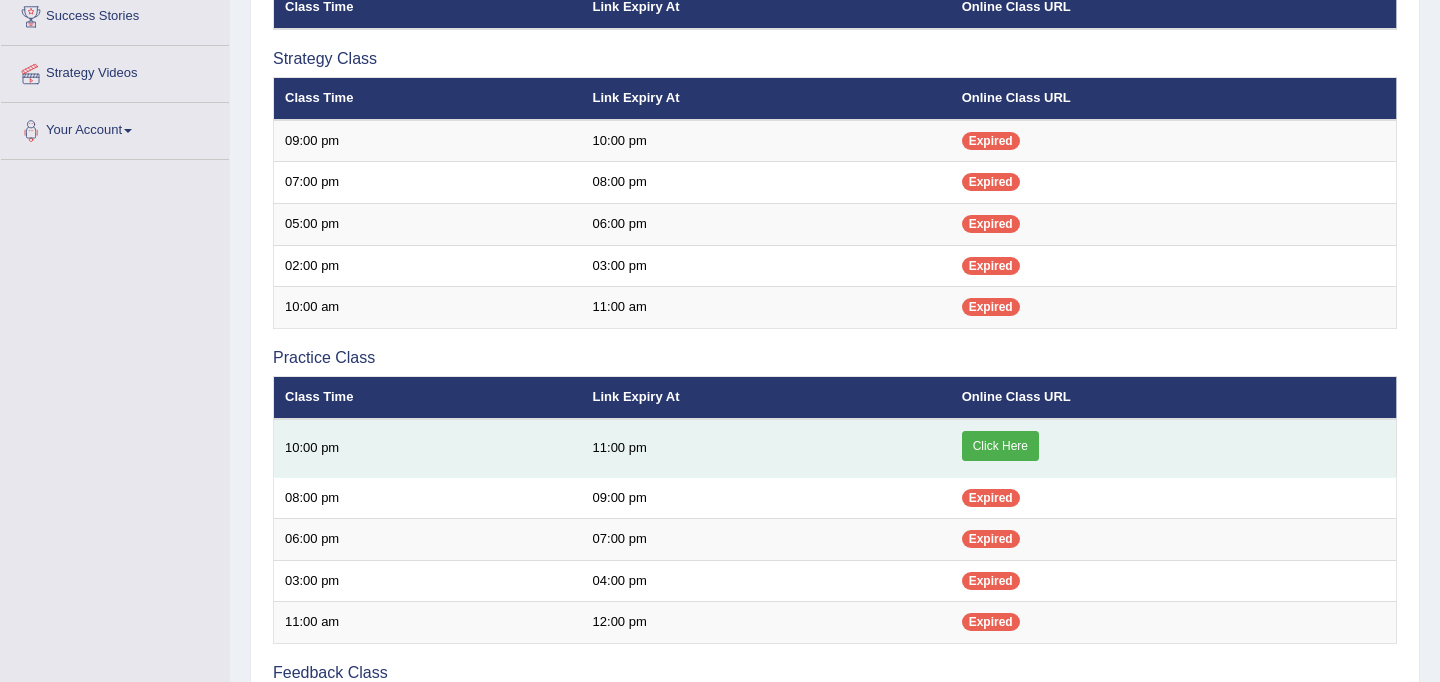 click on "Click Here" at bounding box center [1000, 446] 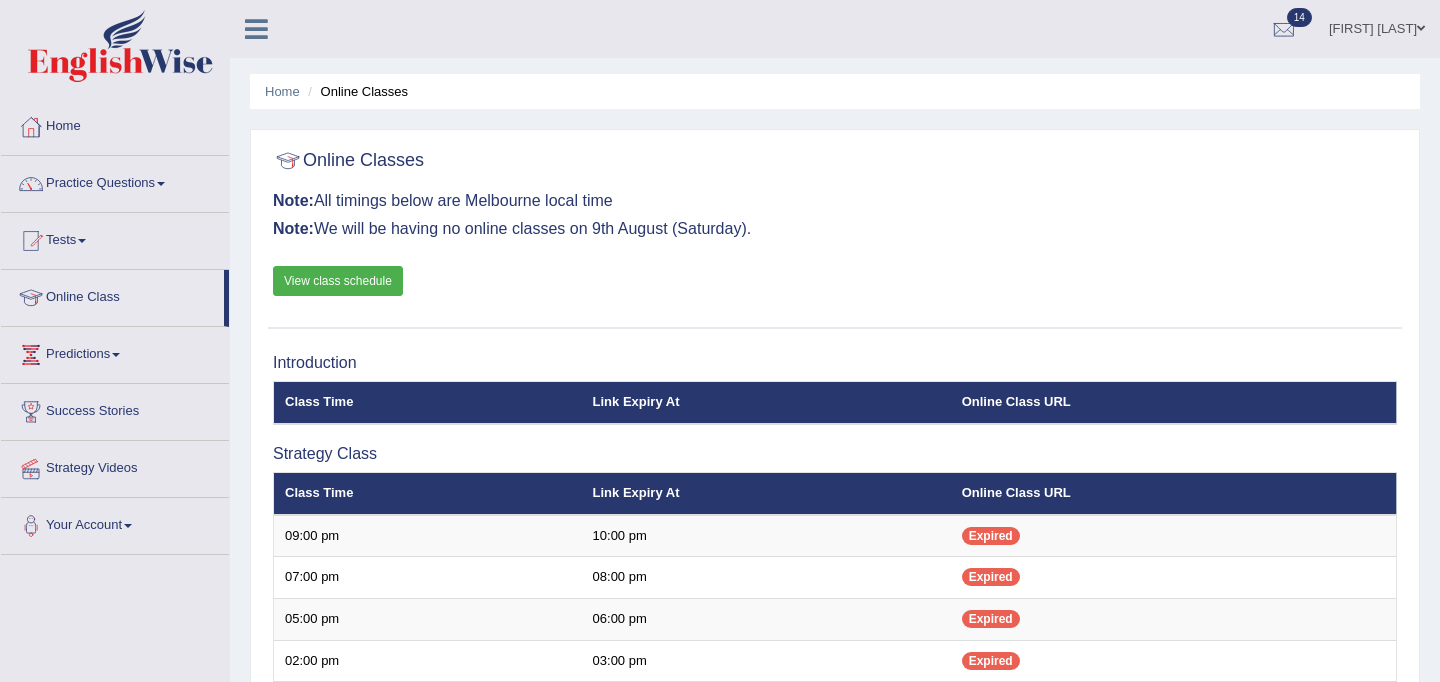 scroll, scrollTop: 395, scrollLeft: 0, axis: vertical 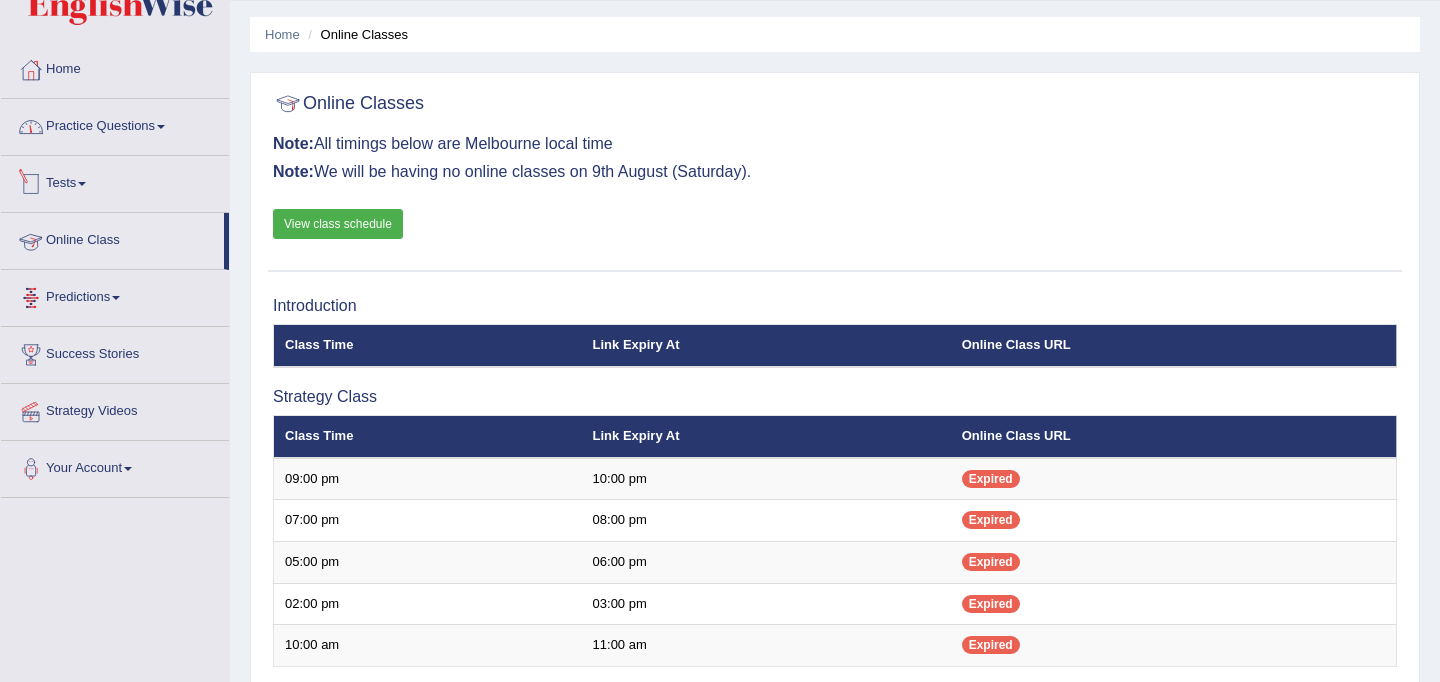 click on "Practice Questions" at bounding box center [115, 124] 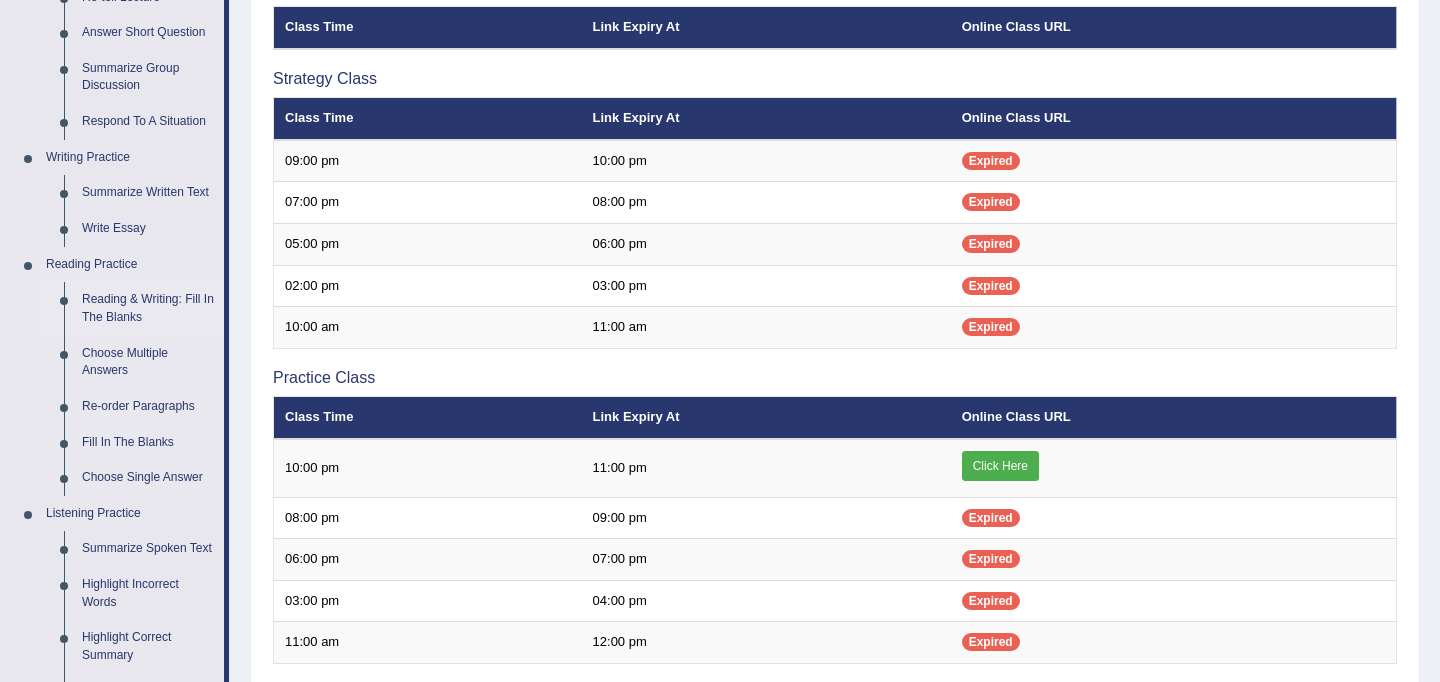 scroll, scrollTop: 382, scrollLeft: 0, axis: vertical 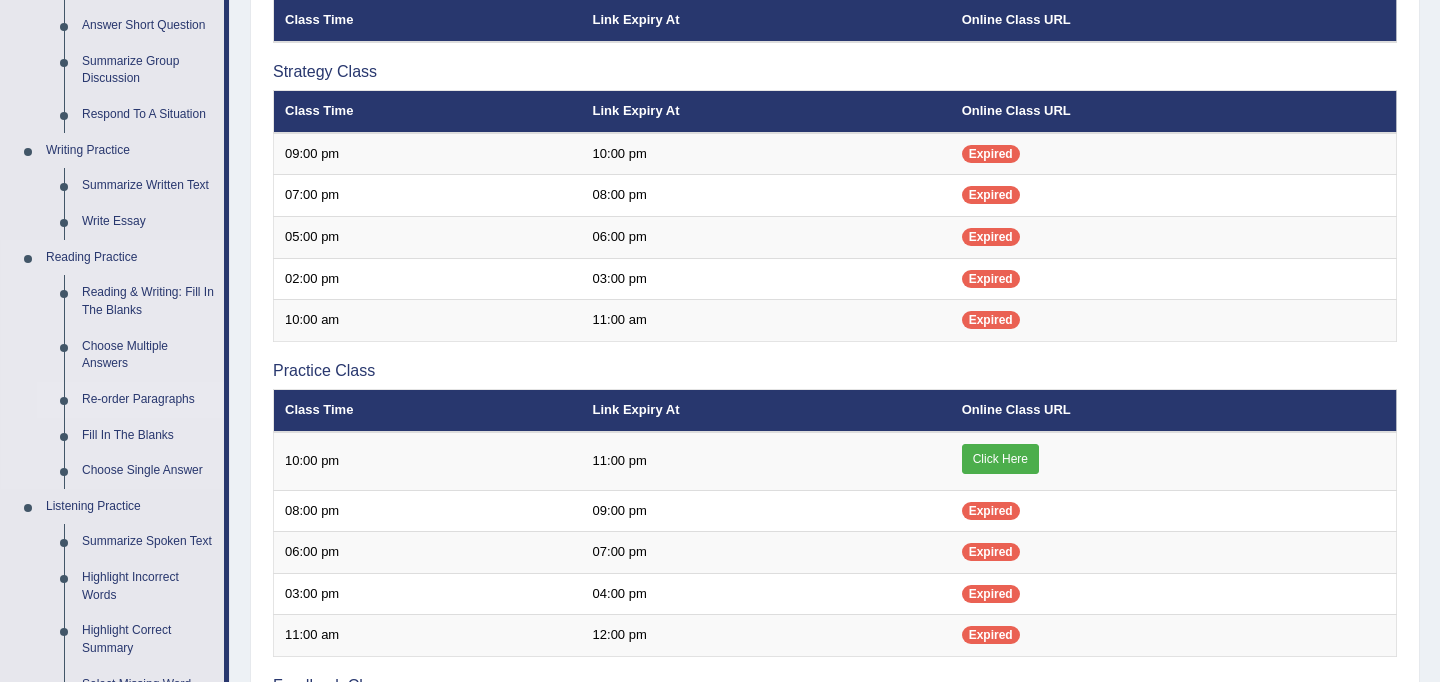 click on "Re-order Paragraphs" at bounding box center (148, 400) 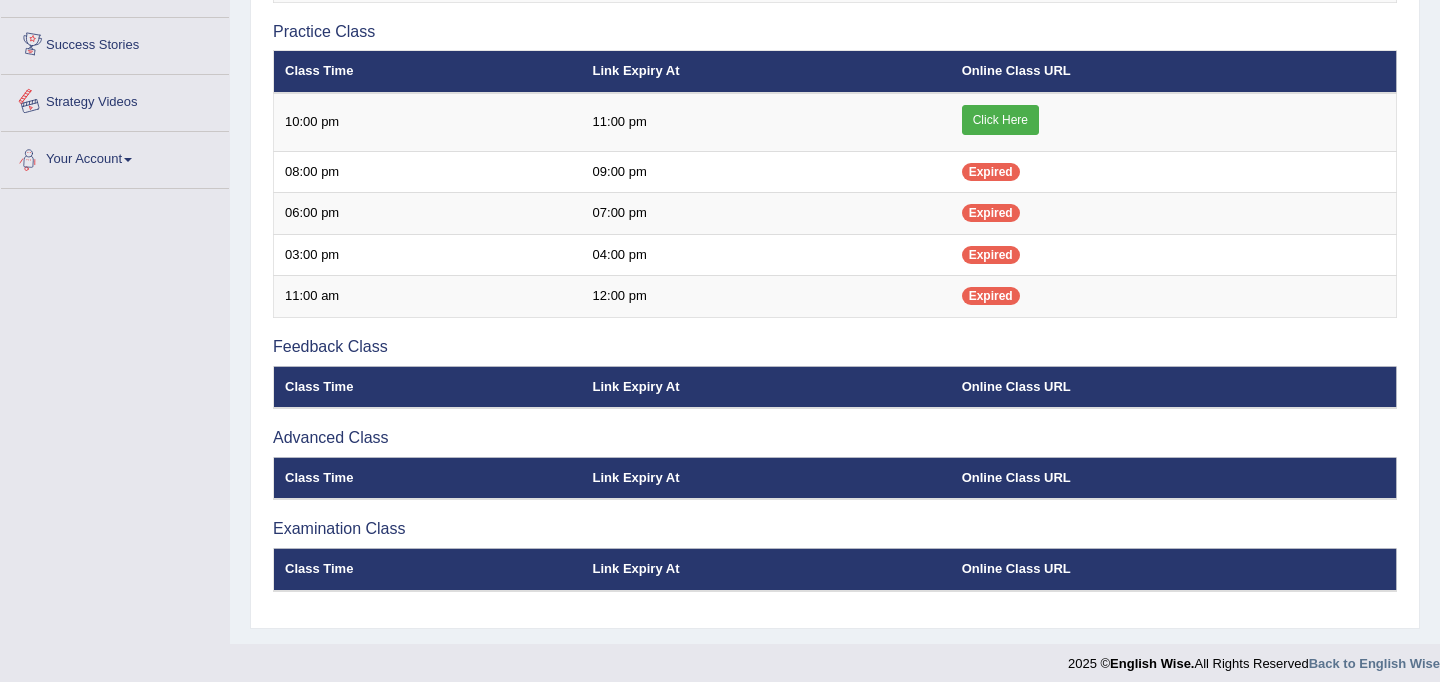 scroll, scrollTop: 956, scrollLeft: 0, axis: vertical 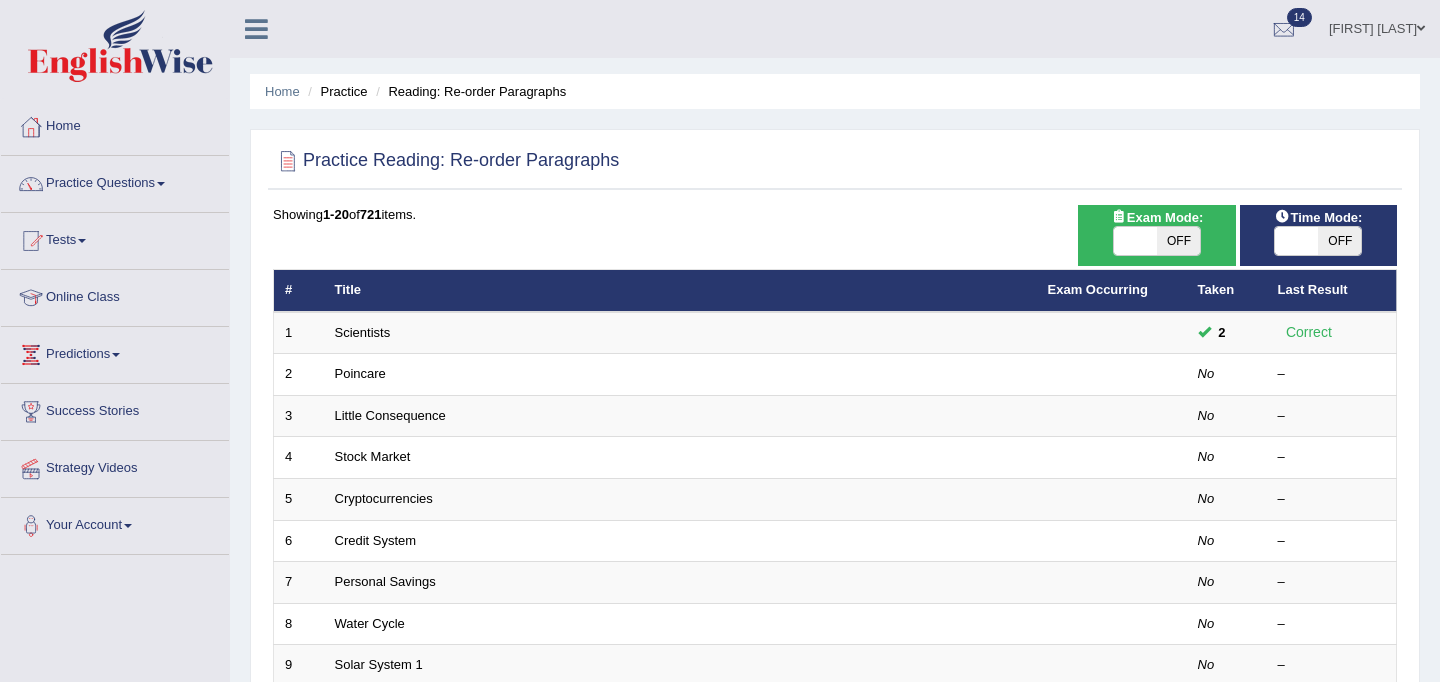 click at bounding box center [1135, 241] 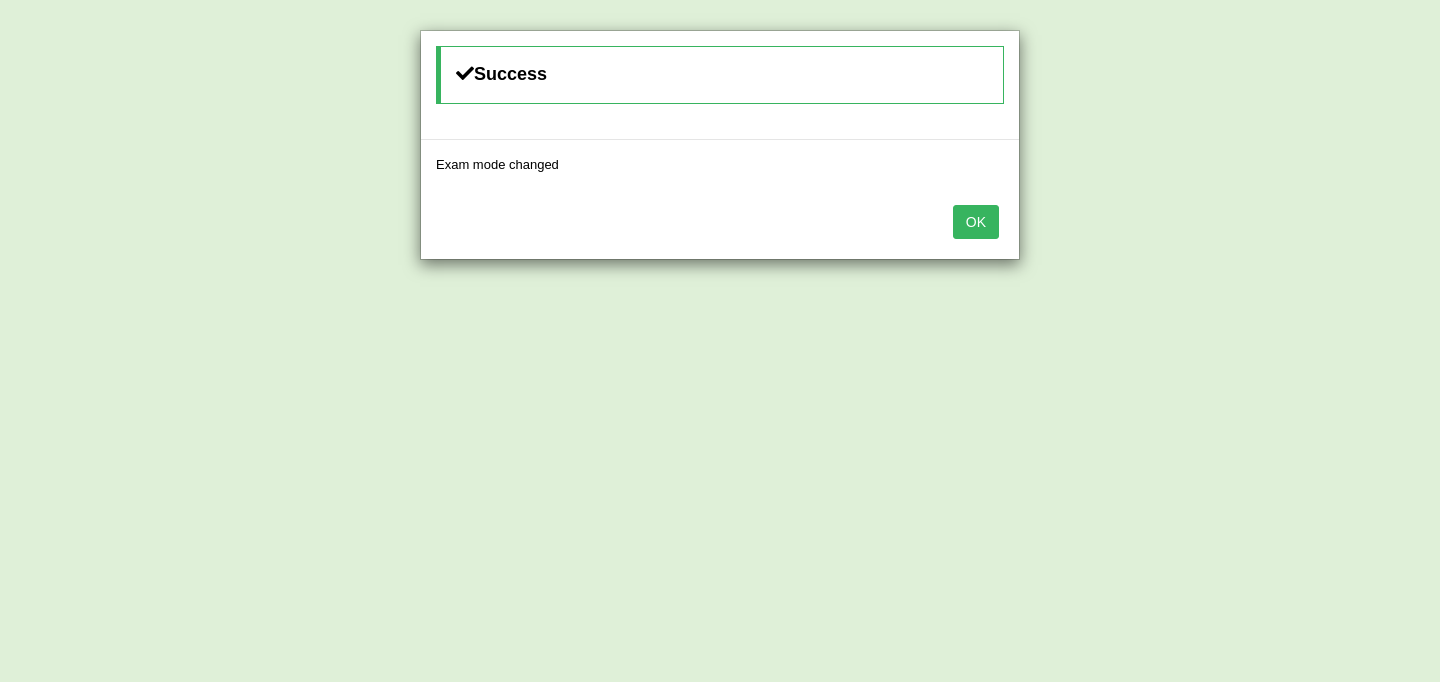 click on "OK" at bounding box center [976, 222] 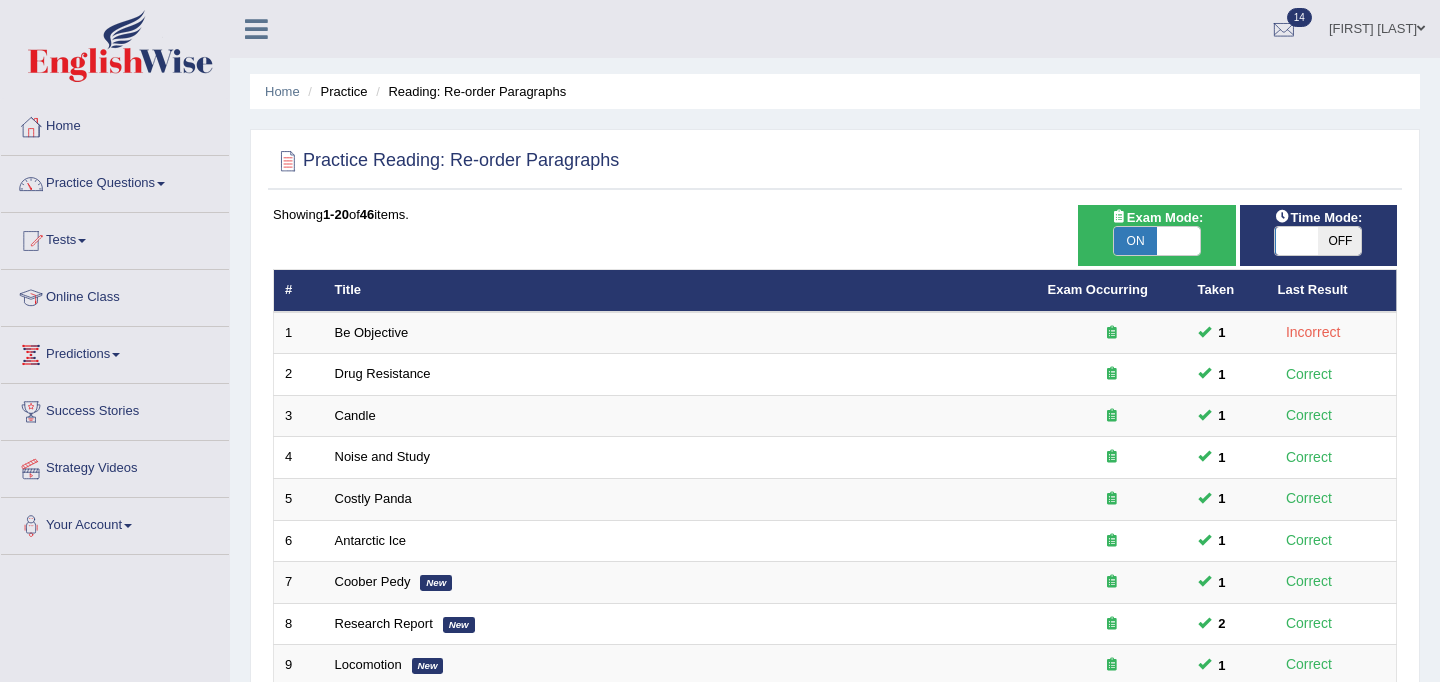 scroll, scrollTop: 0, scrollLeft: 0, axis: both 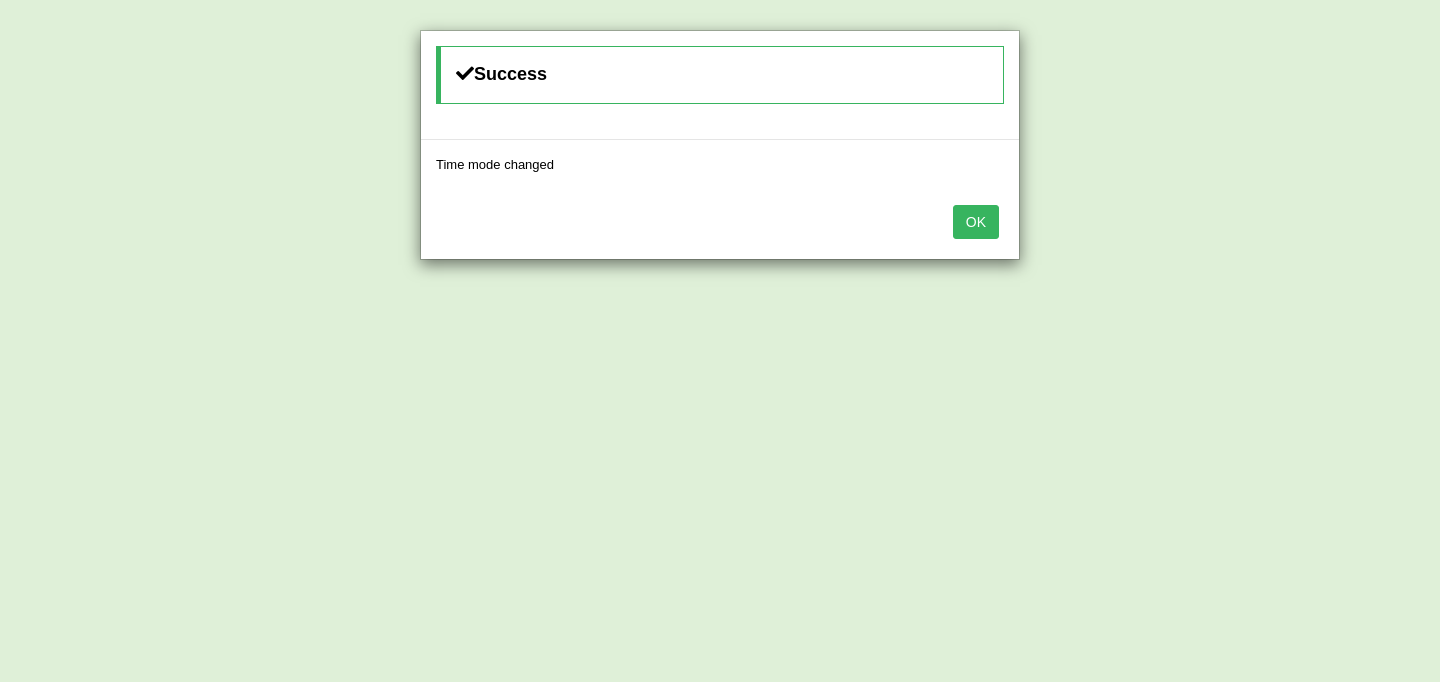 click on "OK" at bounding box center [976, 222] 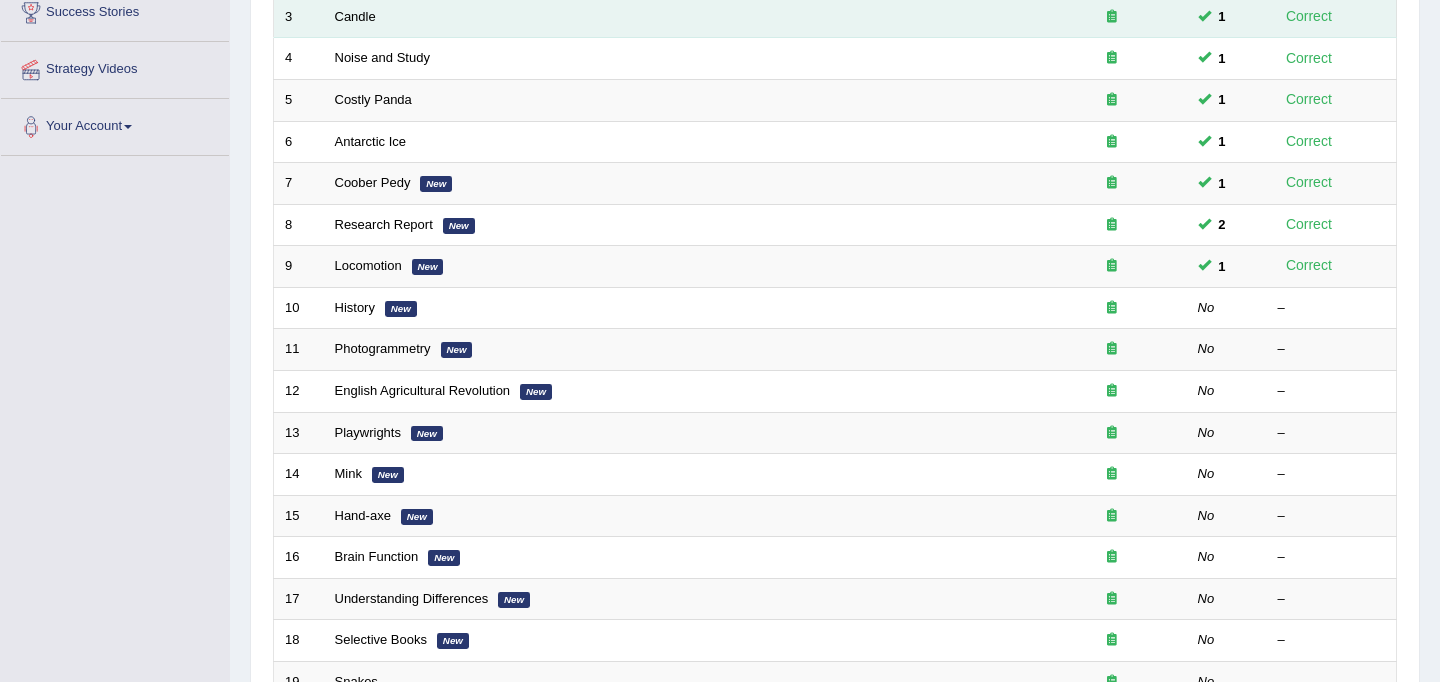 scroll, scrollTop: 400, scrollLeft: 0, axis: vertical 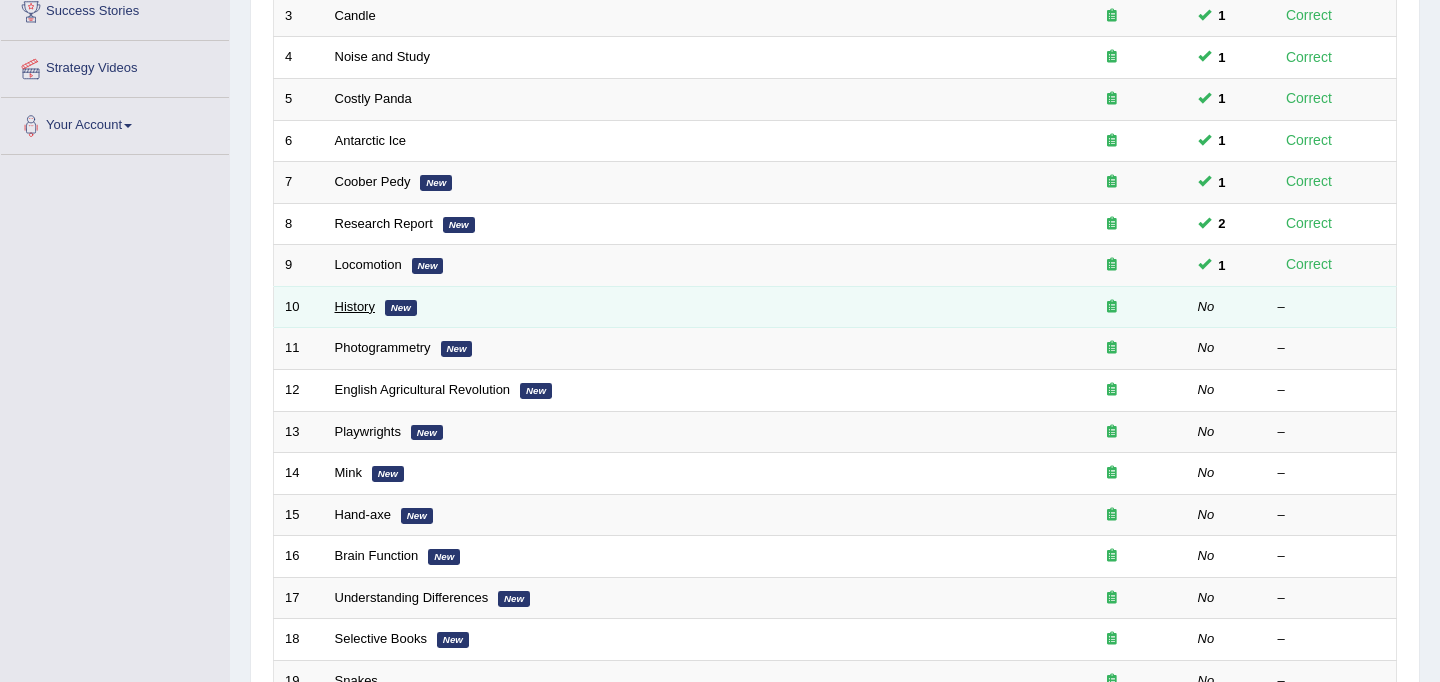 click on "History" at bounding box center [355, 306] 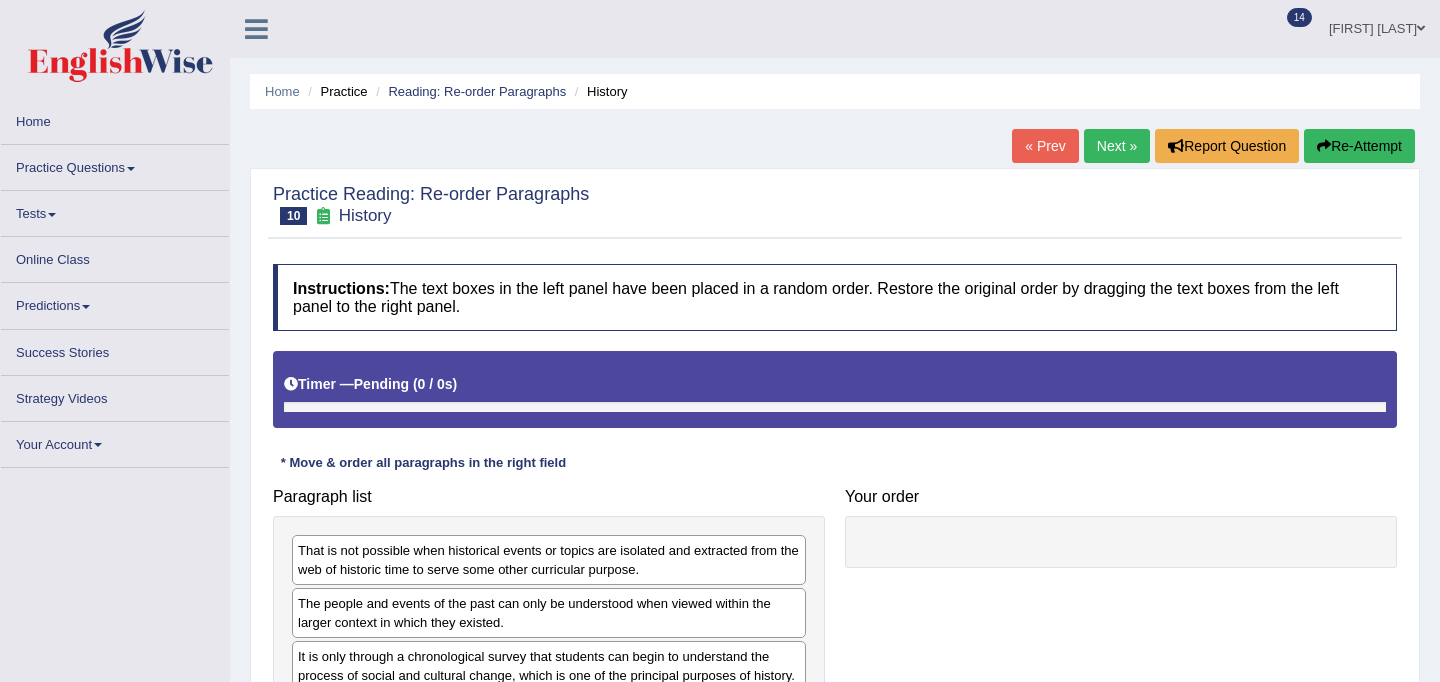 scroll, scrollTop: 0, scrollLeft: 0, axis: both 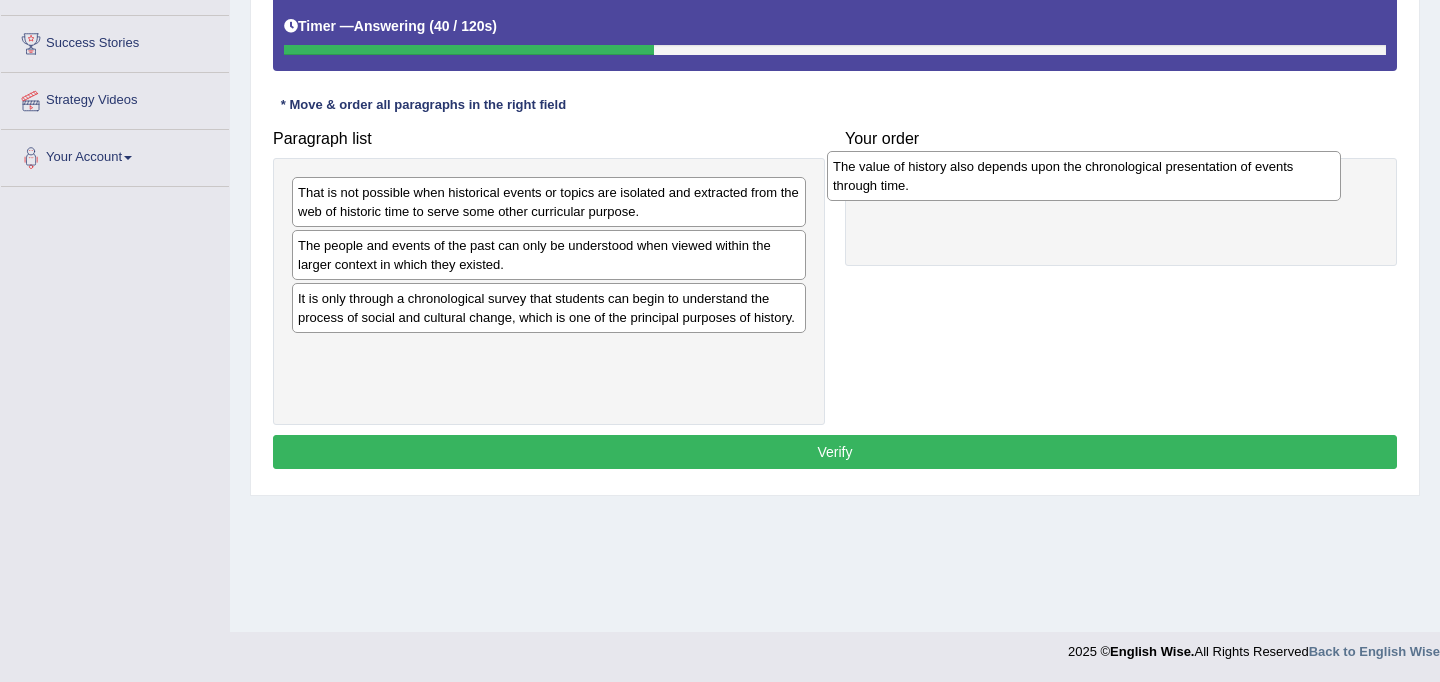 drag, startPoint x: 515, startPoint y: 373, endPoint x: 1055, endPoint y: 169, distance: 577.24866 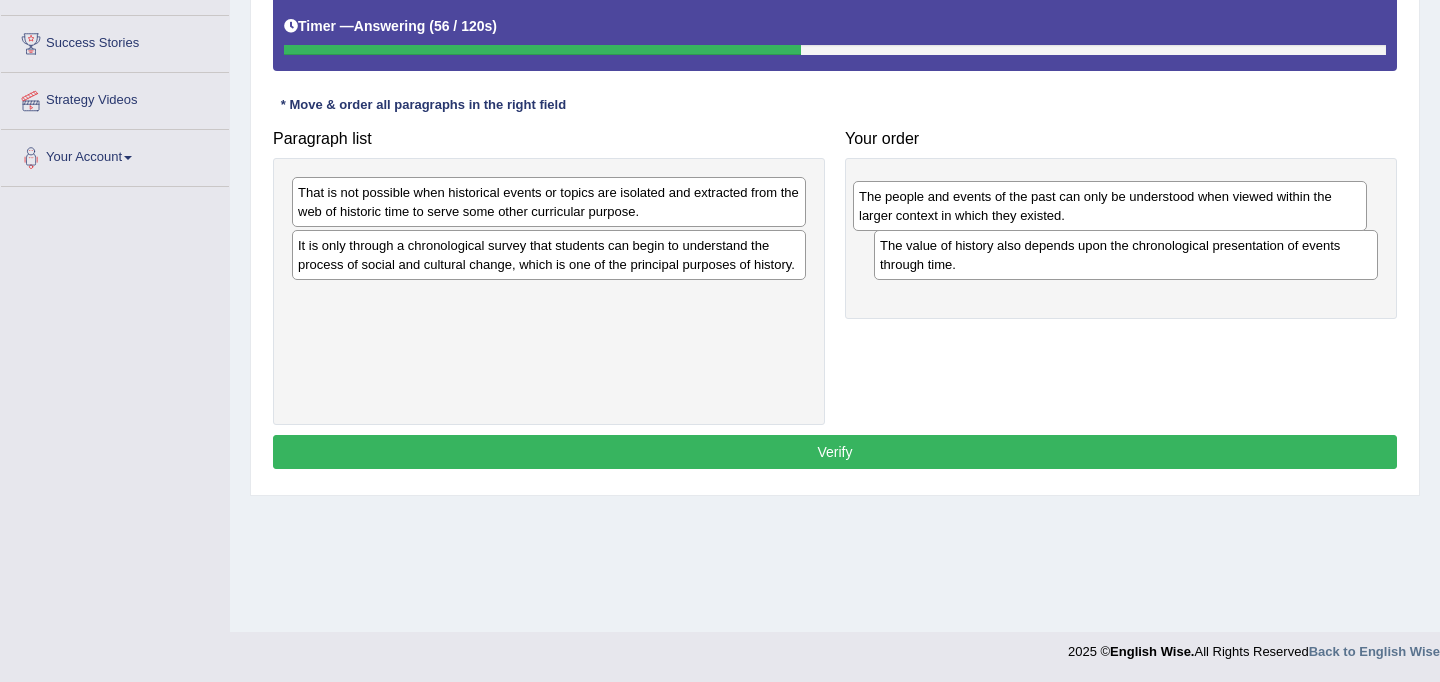 drag, startPoint x: 390, startPoint y: 271, endPoint x: 947, endPoint y: 218, distance: 559.51587 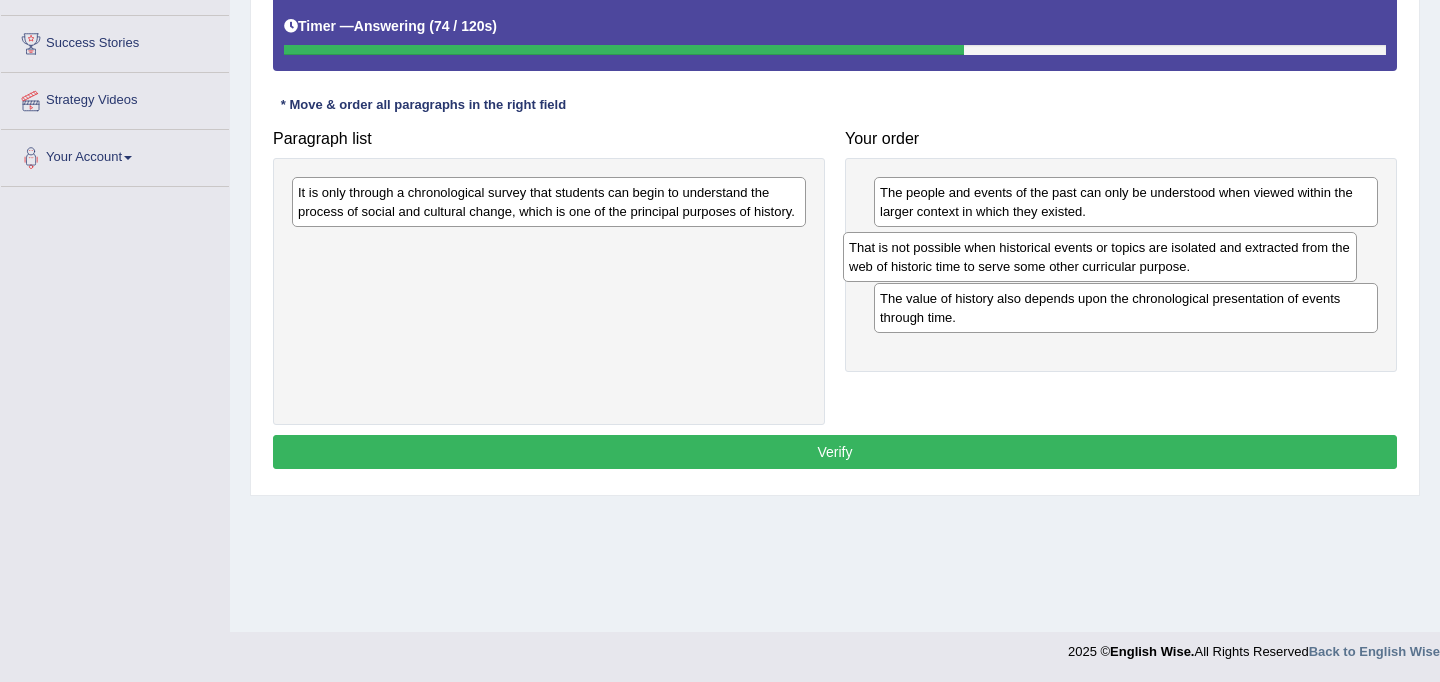 drag, startPoint x: 428, startPoint y: 213, endPoint x: 978, endPoint y: 267, distance: 552.64453 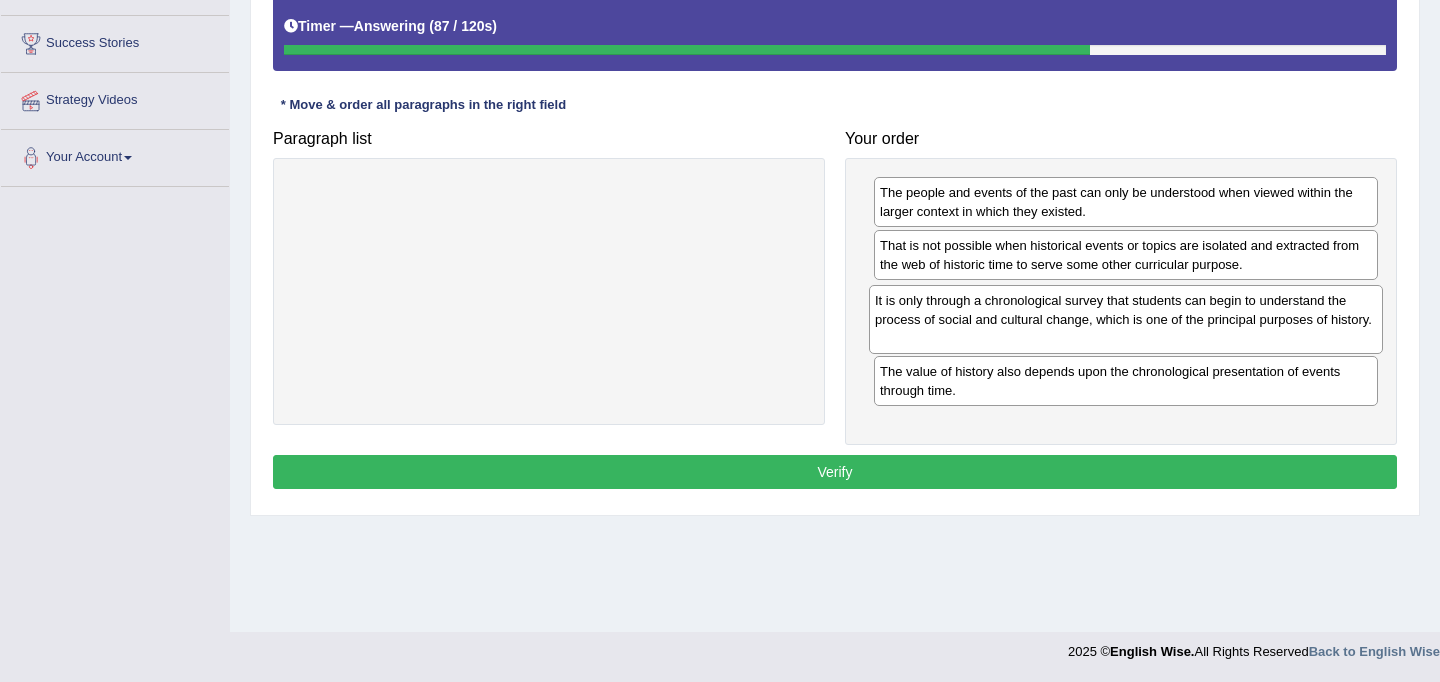 drag, startPoint x: 348, startPoint y: 214, endPoint x: 914, endPoint y: 318, distance: 575.47546 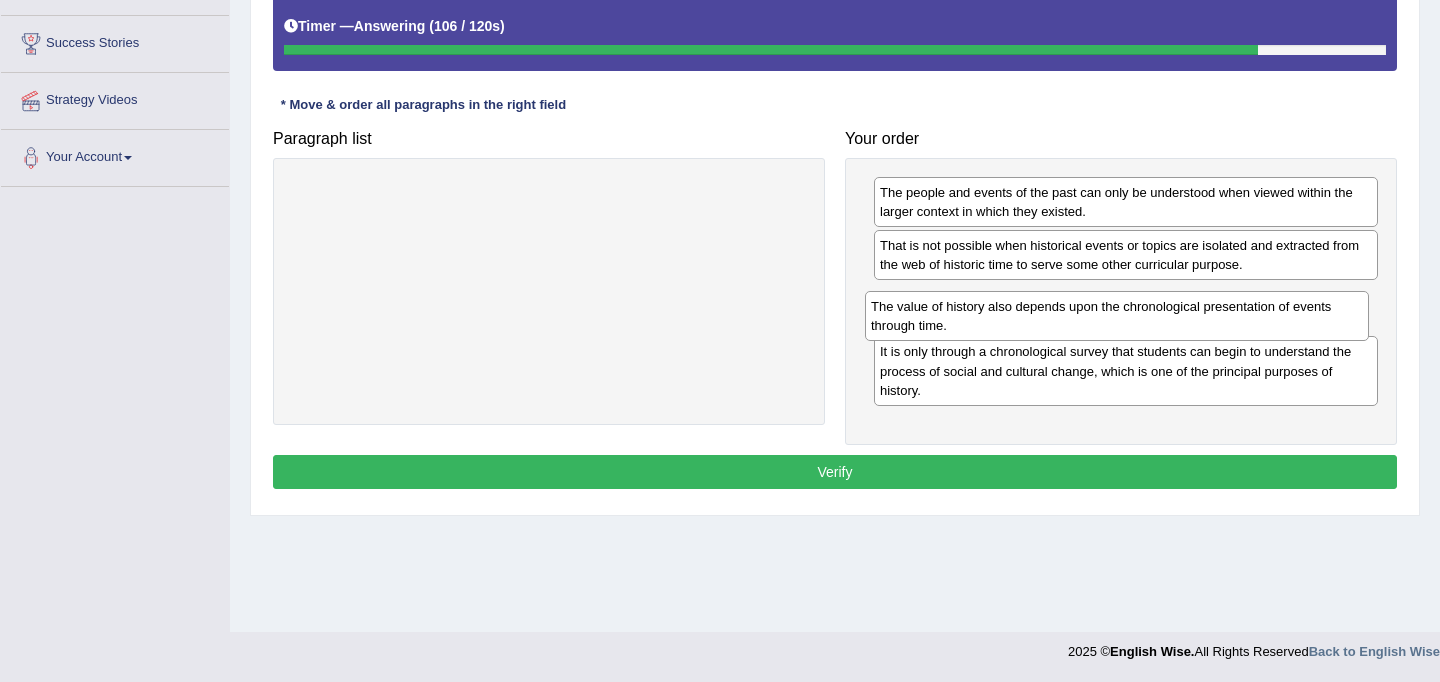 drag, startPoint x: 990, startPoint y: 399, endPoint x: 981, endPoint y: 334, distance: 65.62012 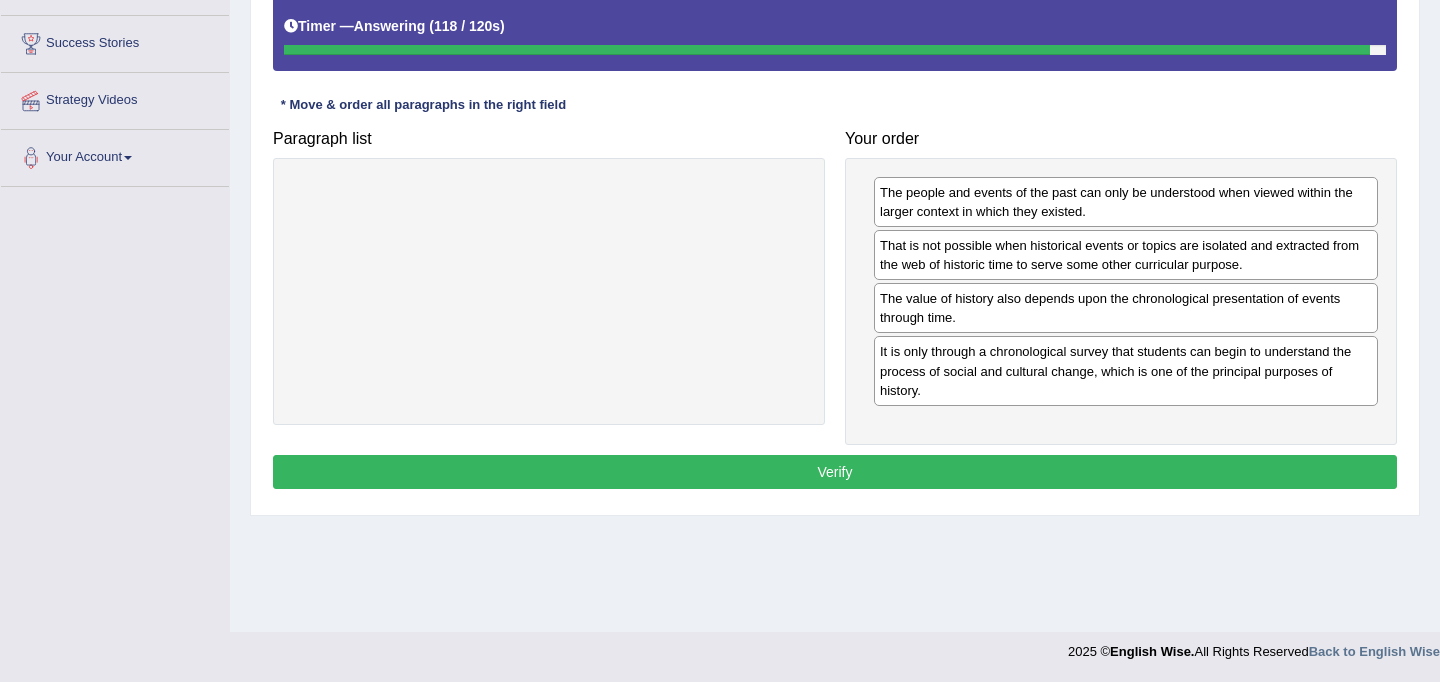 click on "Verify" at bounding box center (835, 472) 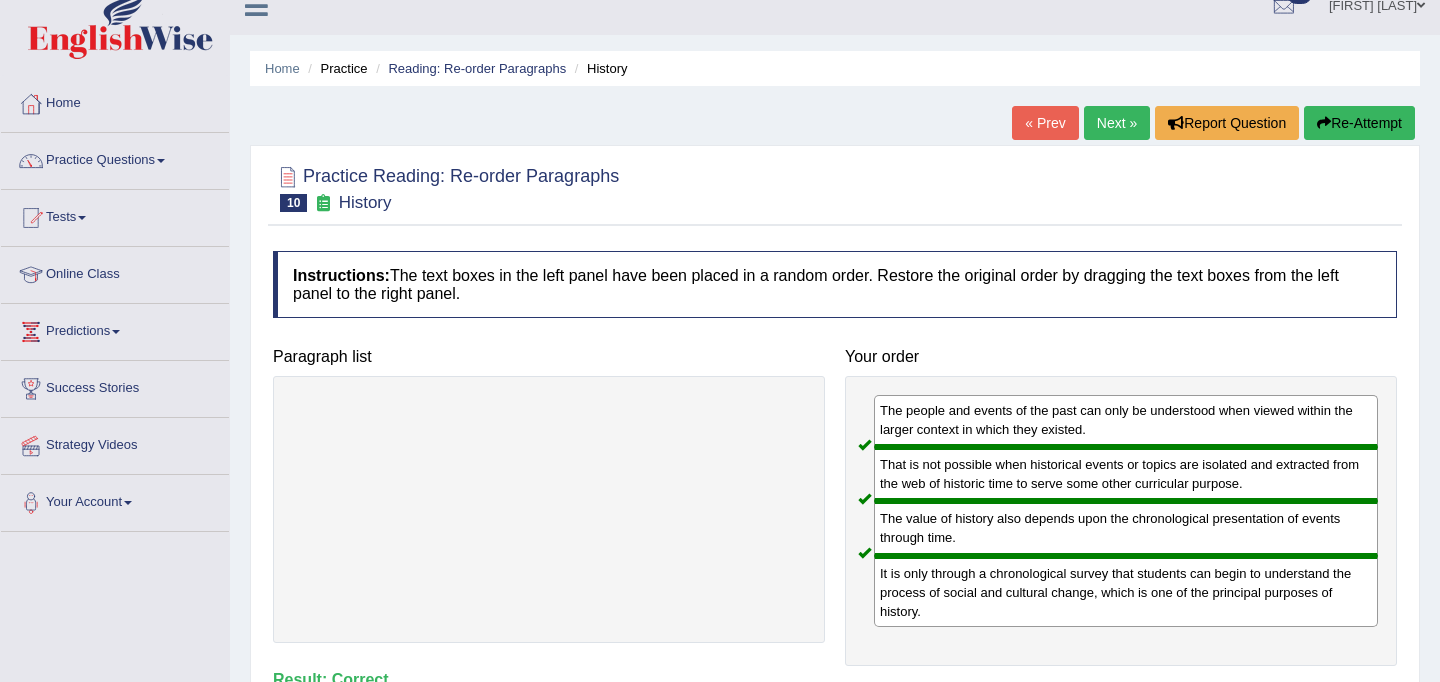 scroll, scrollTop: 0, scrollLeft: 0, axis: both 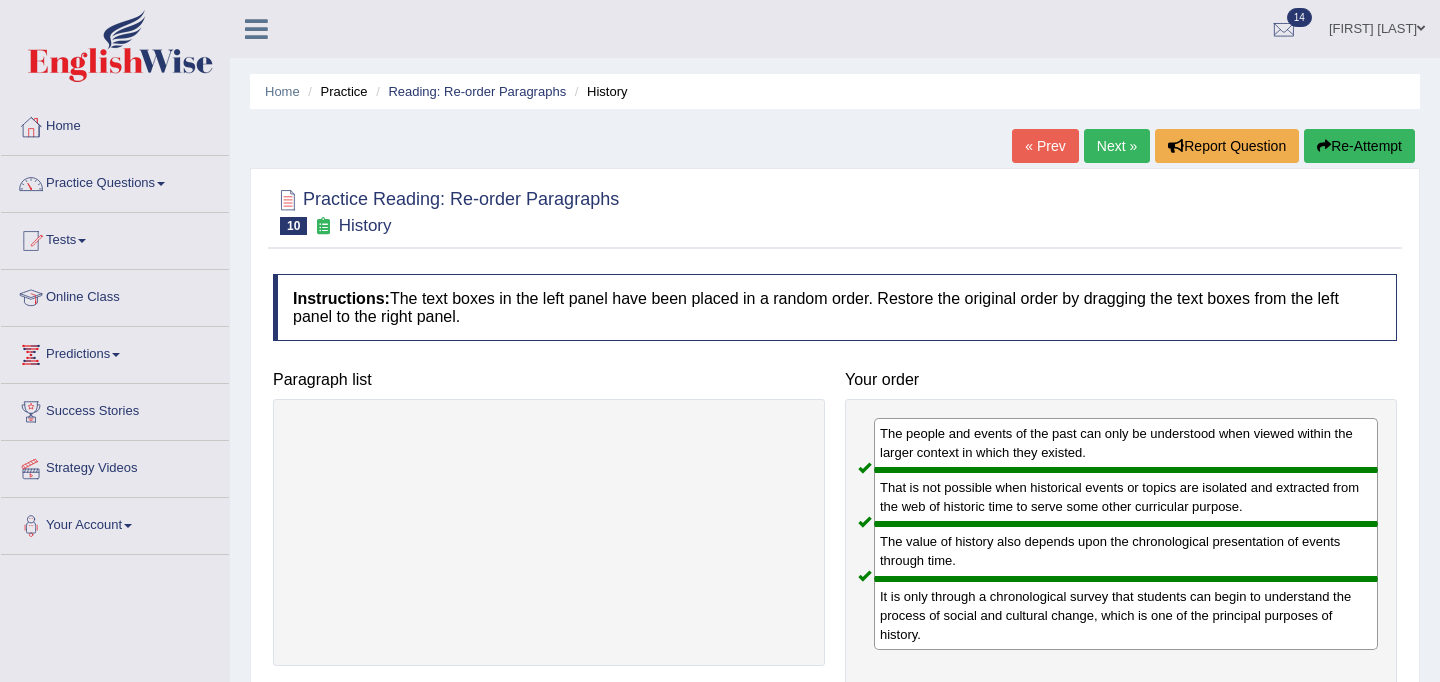 click on "Next »" at bounding box center (1117, 146) 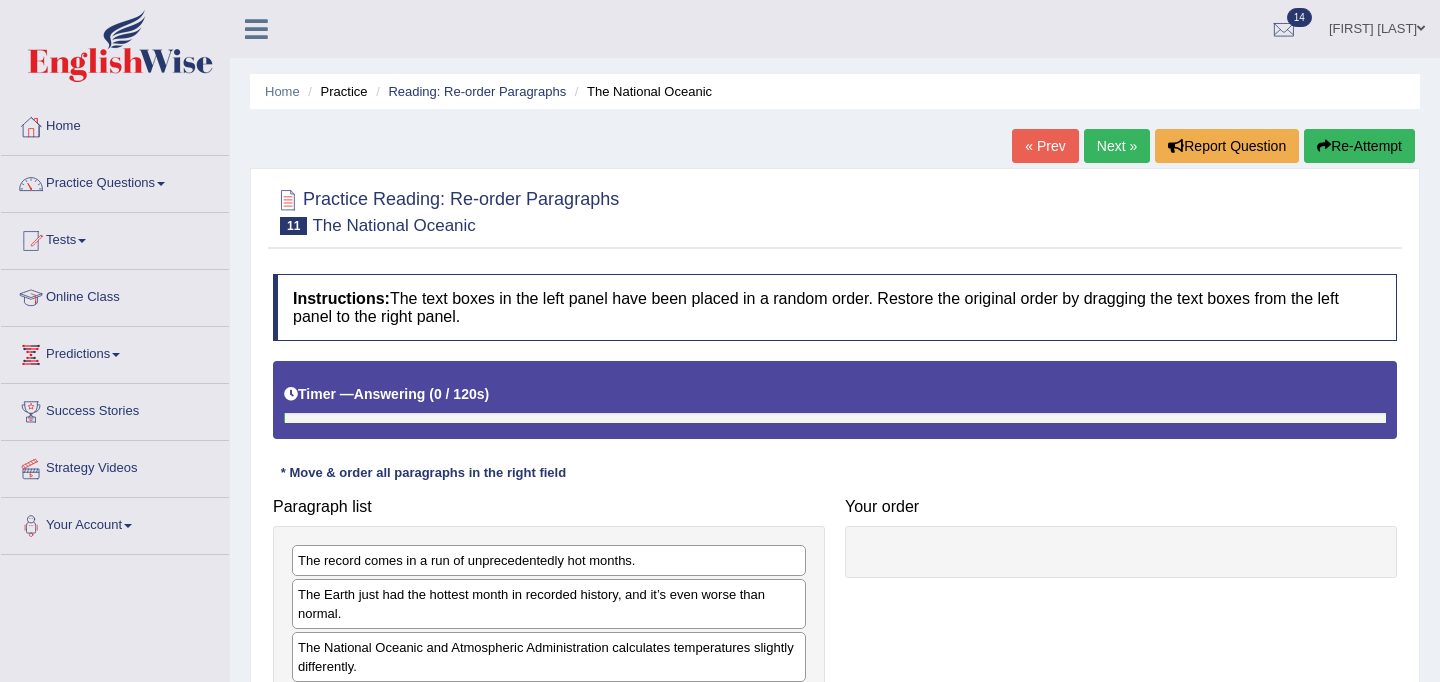 scroll, scrollTop: 0, scrollLeft: 0, axis: both 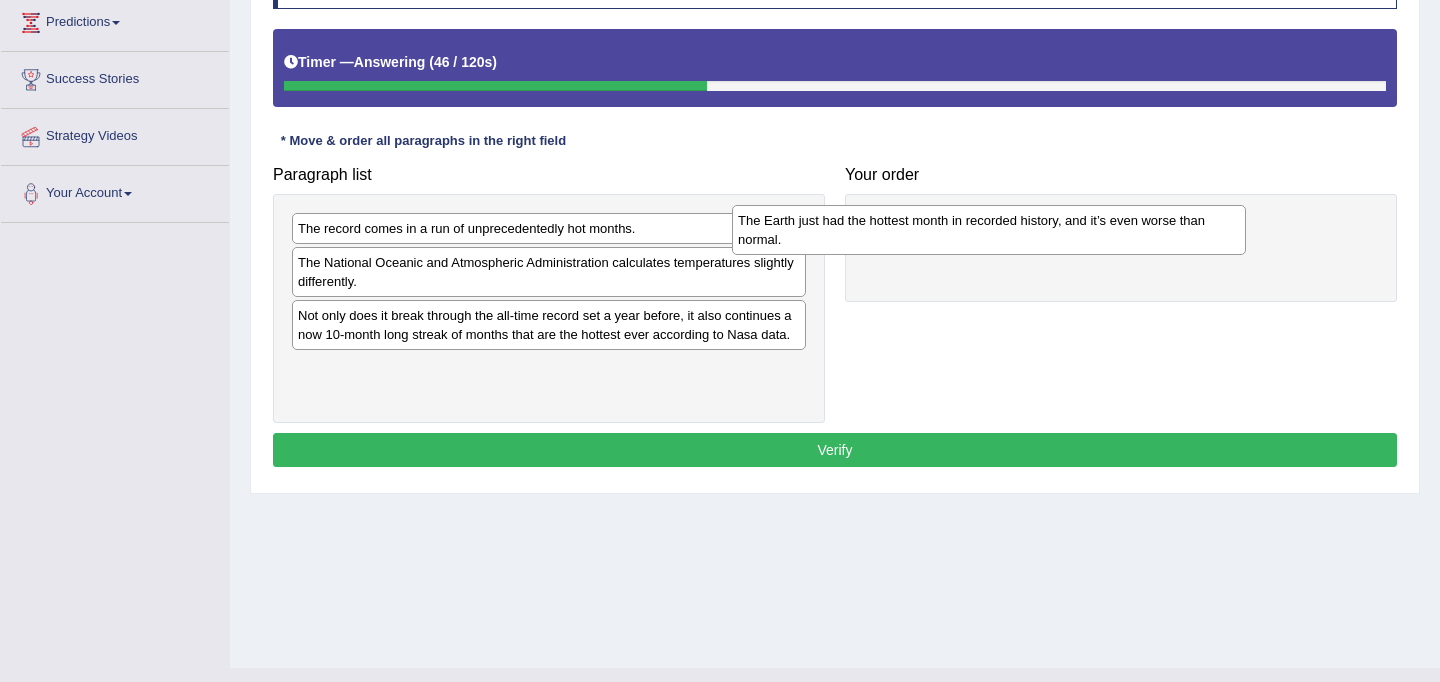 drag, startPoint x: 449, startPoint y: 272, endPoint x: 889, endPoint y: 232, distance: 441.81445 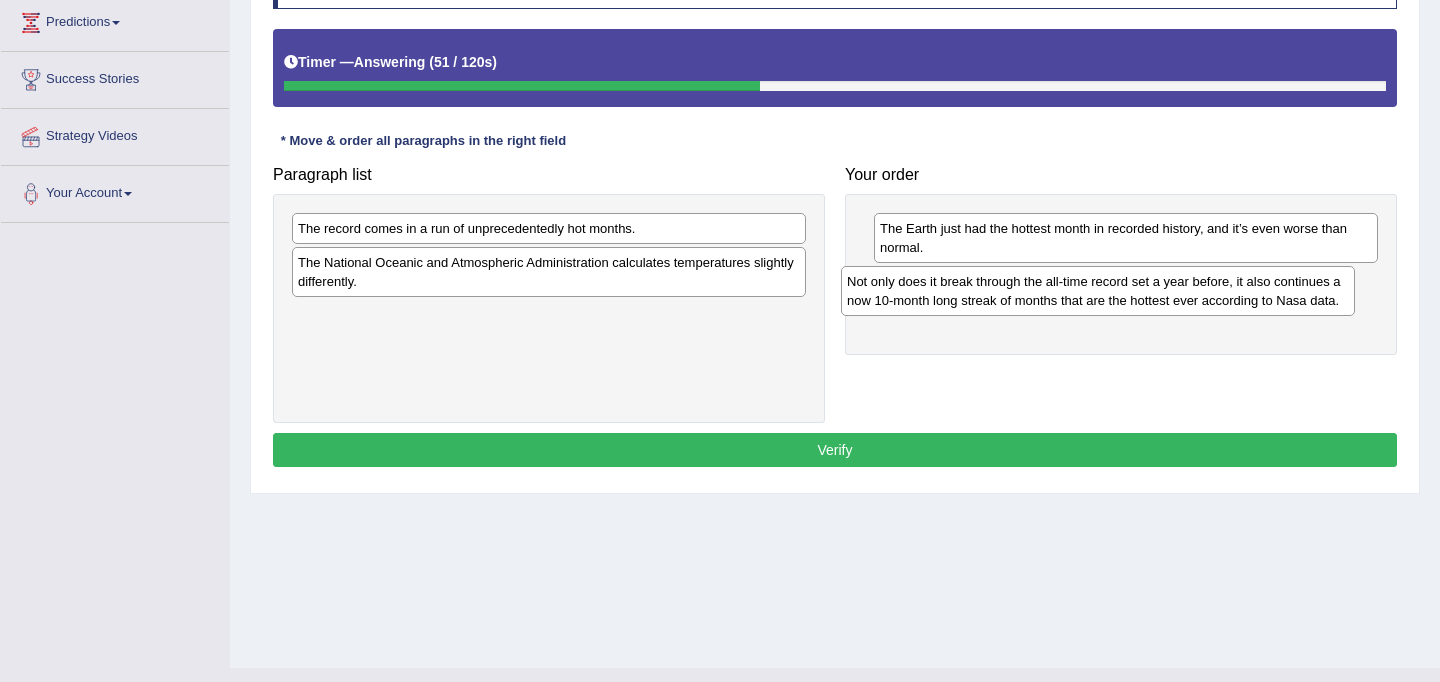 drag, startPoint x: 369, startPoint y: 340, endPoint x: 918, endPoint y: 306, distance: 550.0518 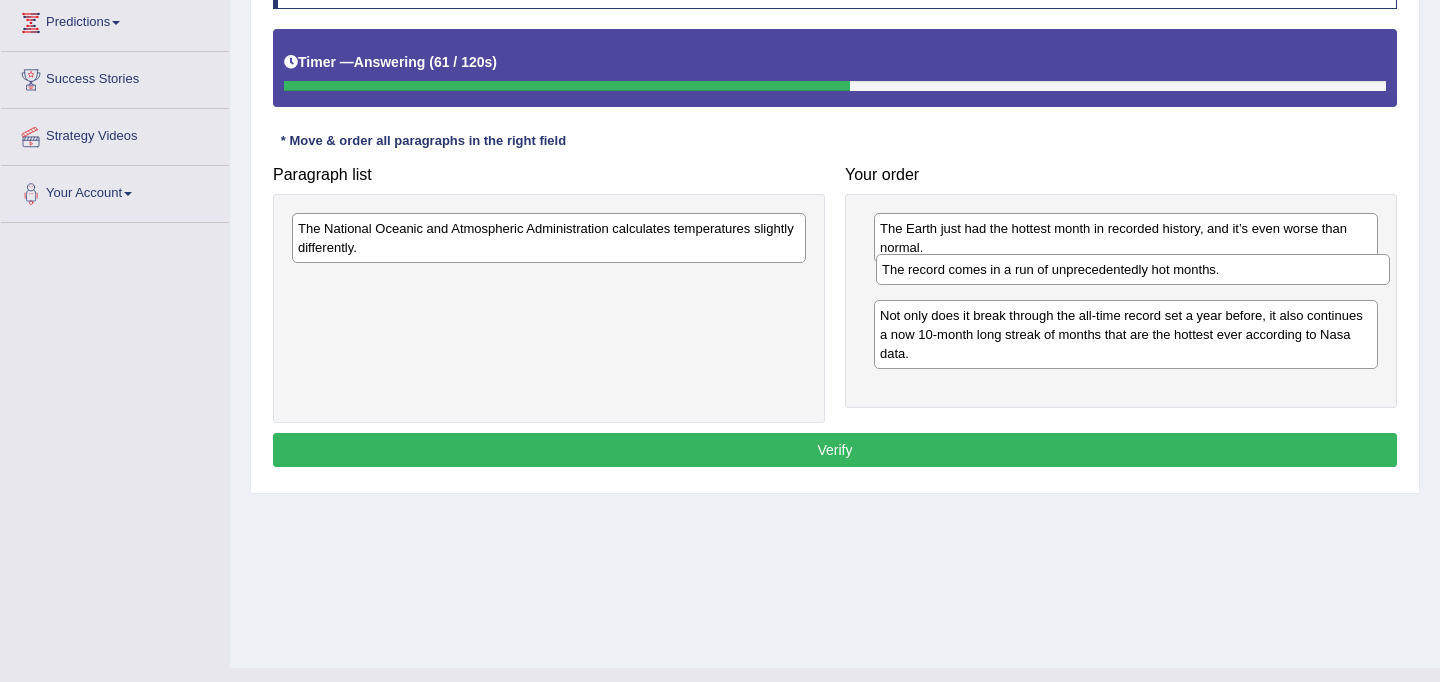 drag, startPoint x: 390, startPoint y: 232, endPoint x: 971, endPoint y: 270, distance: 582.24133 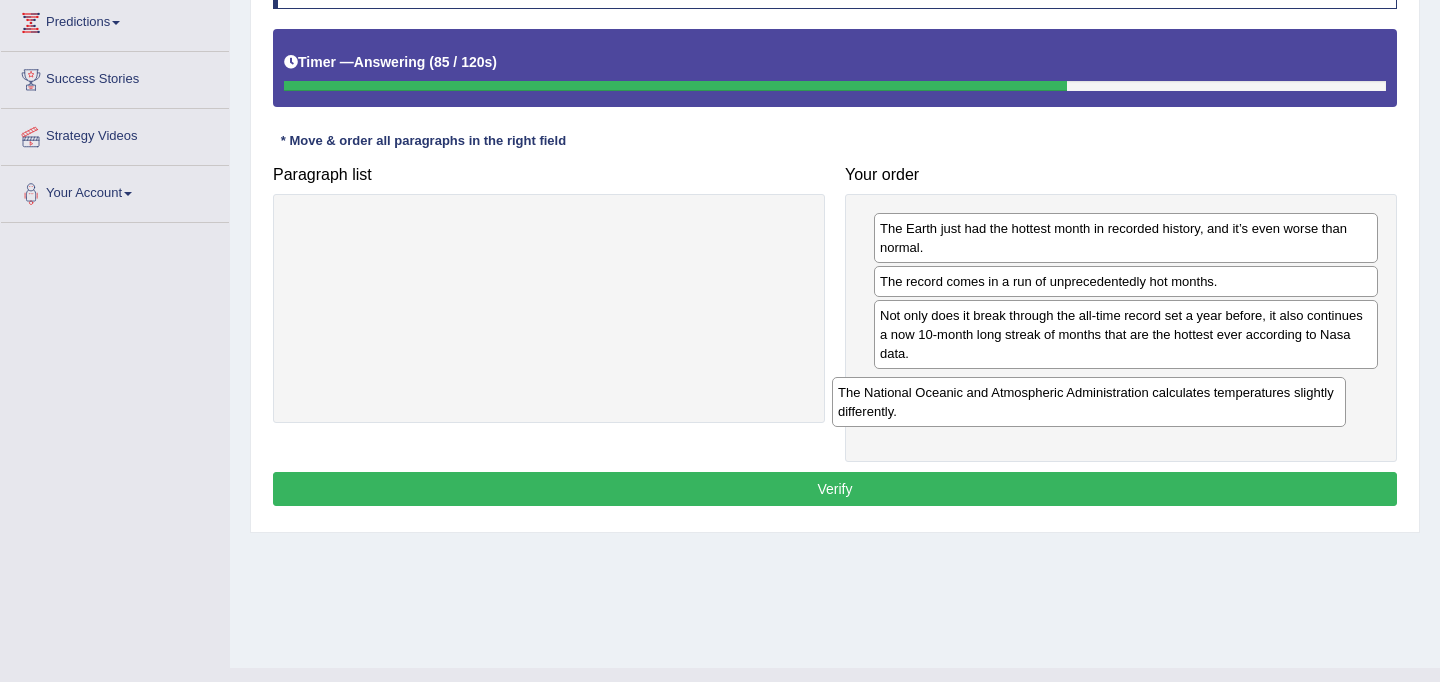 drag, startPoint x: 423, startPoint y: 246, endPoint x: 964, endPoint y: 410, distance: 565.3114 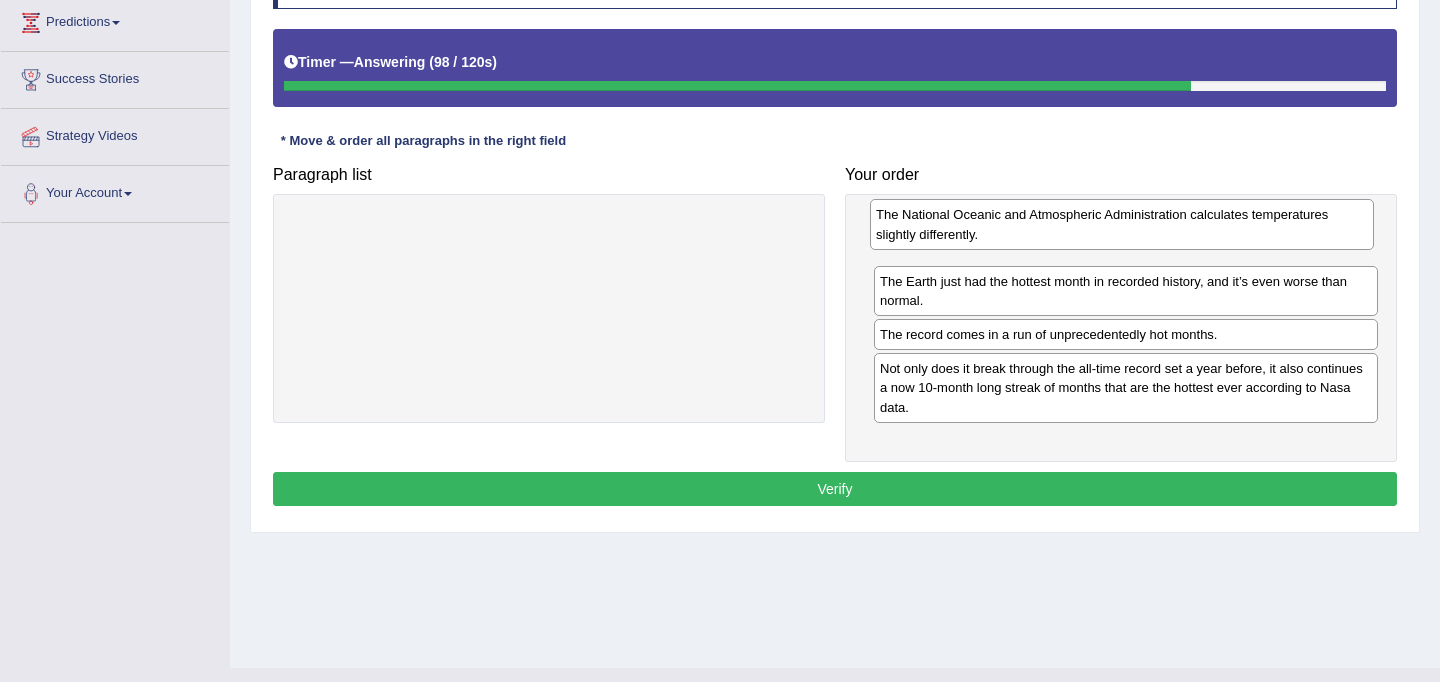 drag, startPoint x: 1037, startPoint y: 414, endPoint x: 1033, endPoint y: 241, distance: 173.04623 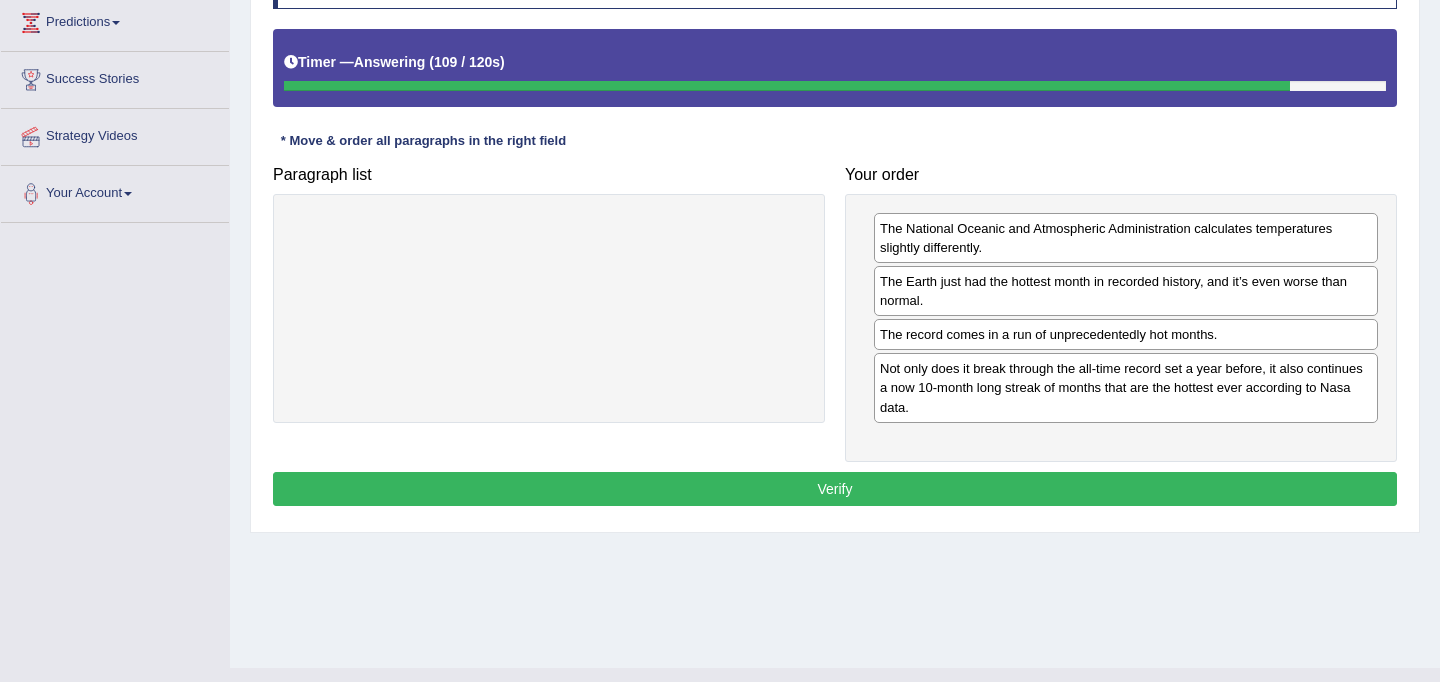 click on "The record comes in a run of unprecedentedly hot months." at bounding box center (1126, 334) 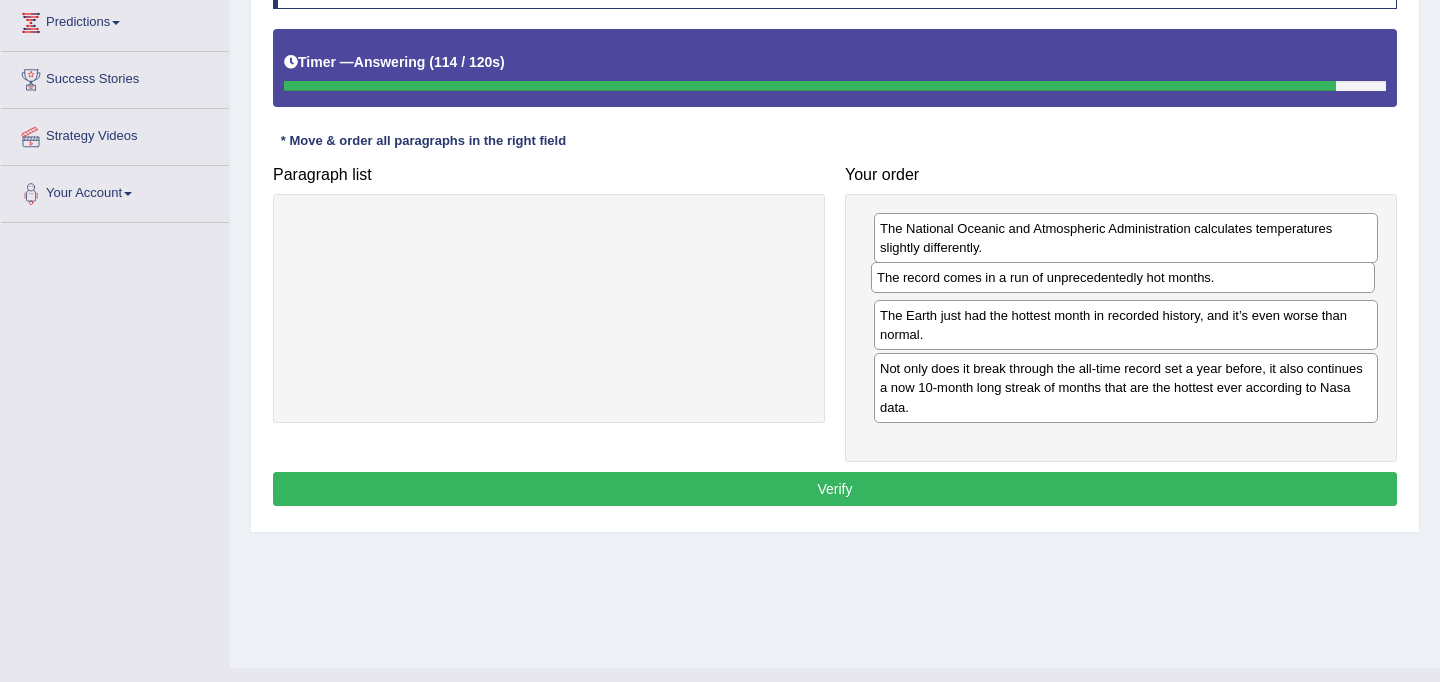 drag, startPoint x: 970, startPoint y: 338, endPoint x: 966, endPoint y: 281, distance: 57.14018 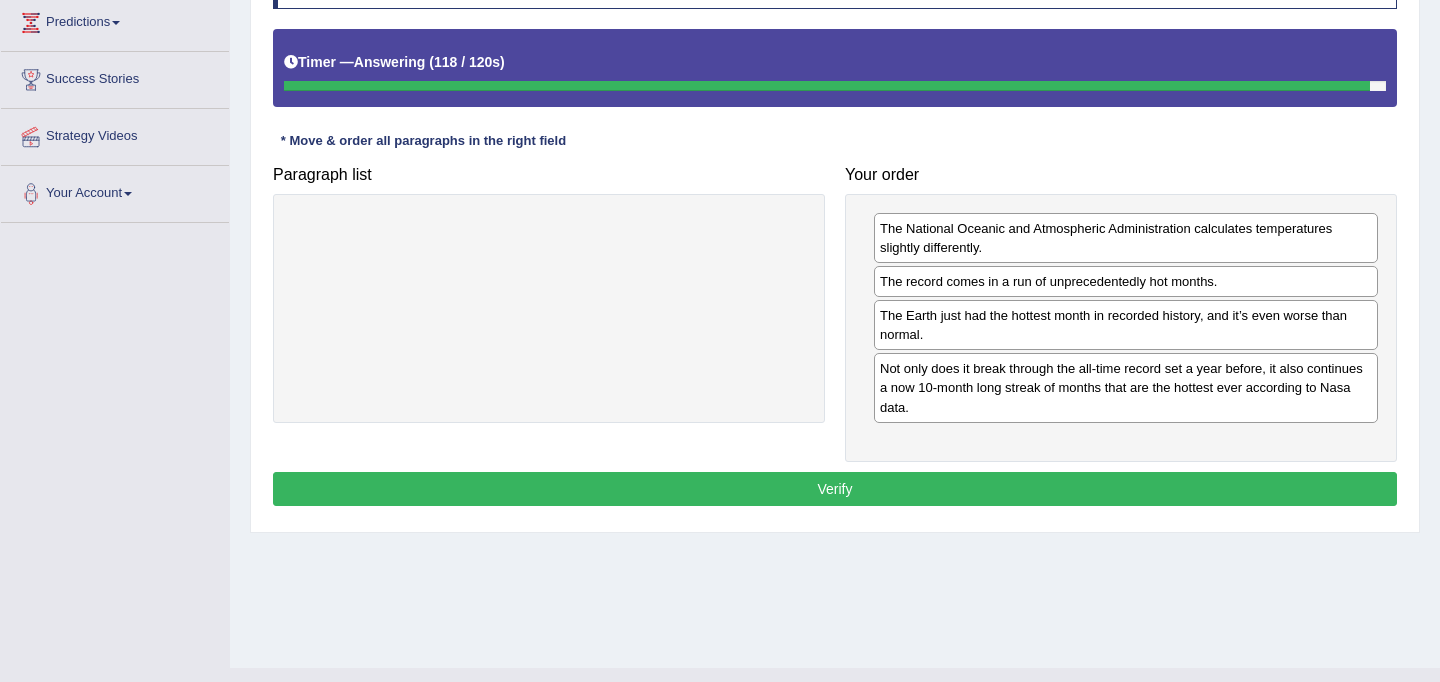 click on "Verify" at bounding box center (835, 489) 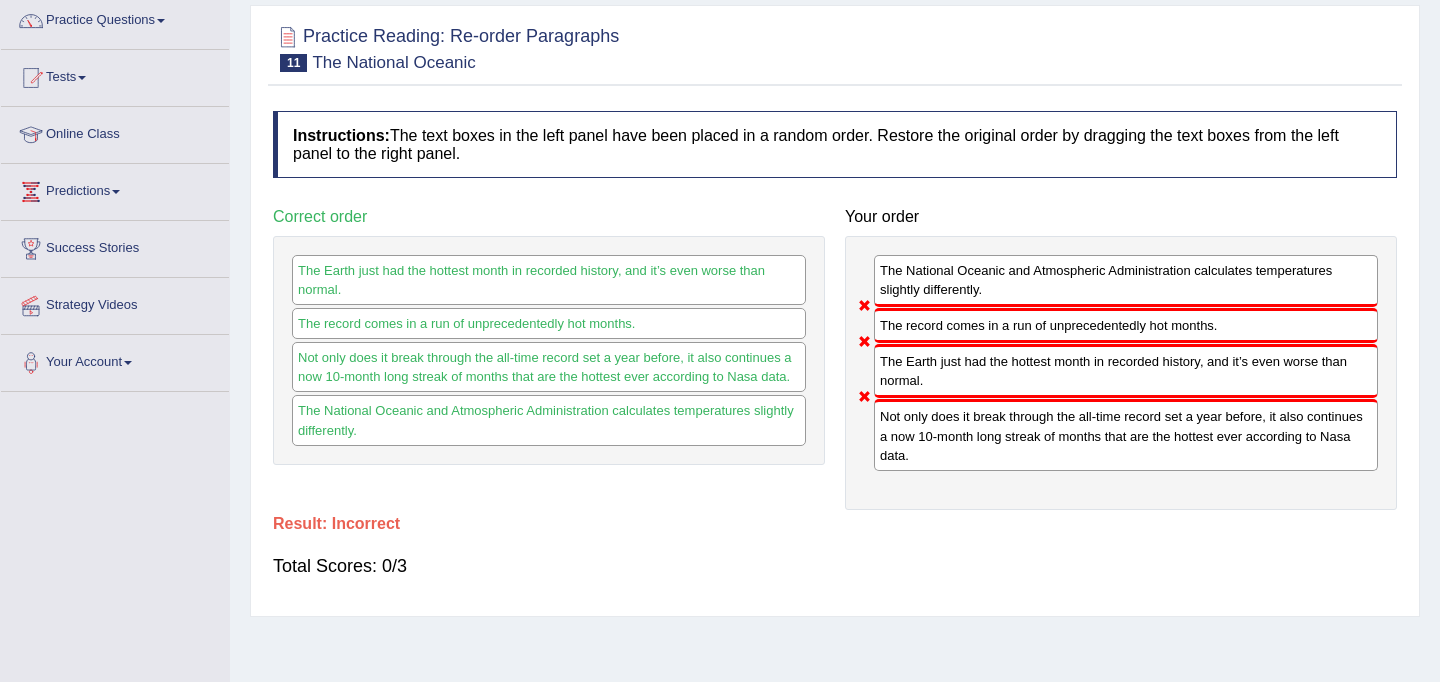 scroll, scrollTop: 0, scrollLeft: 0, axis: both 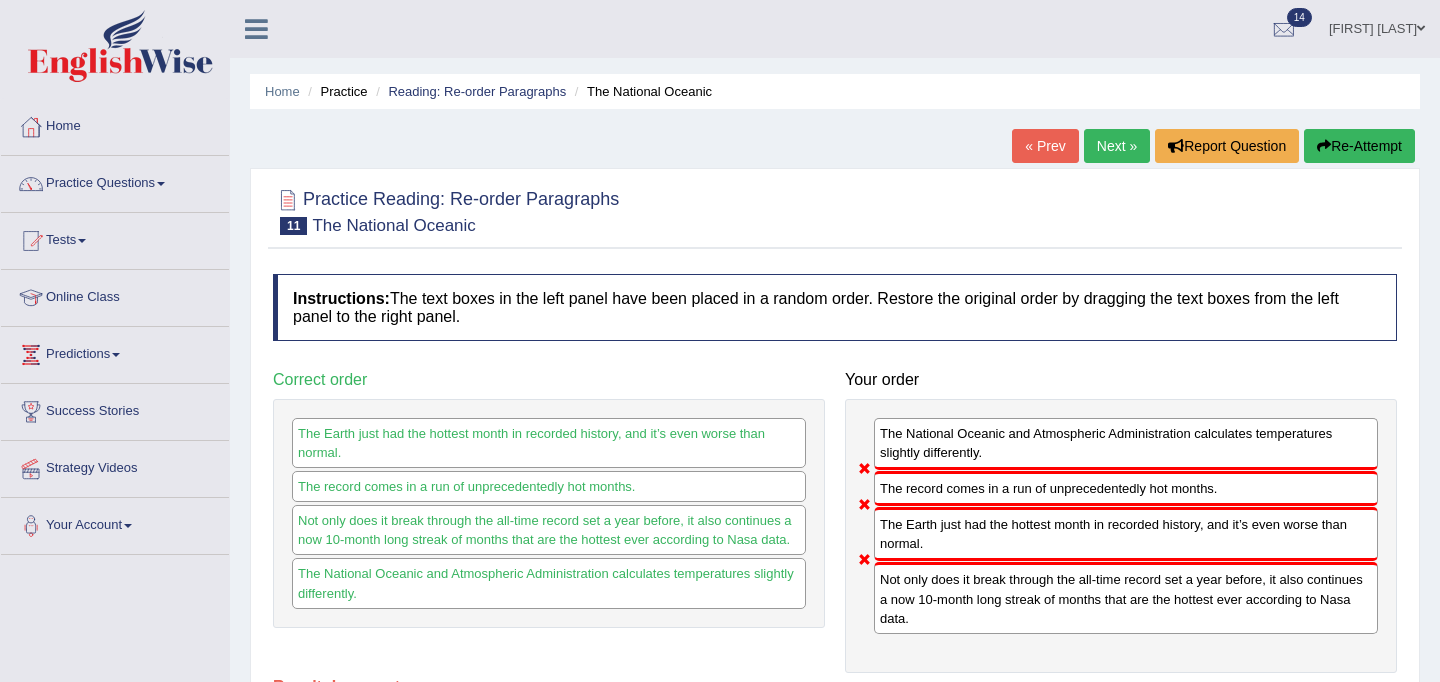 click on "Re-Attempt" at bounding box center [1359, 146] 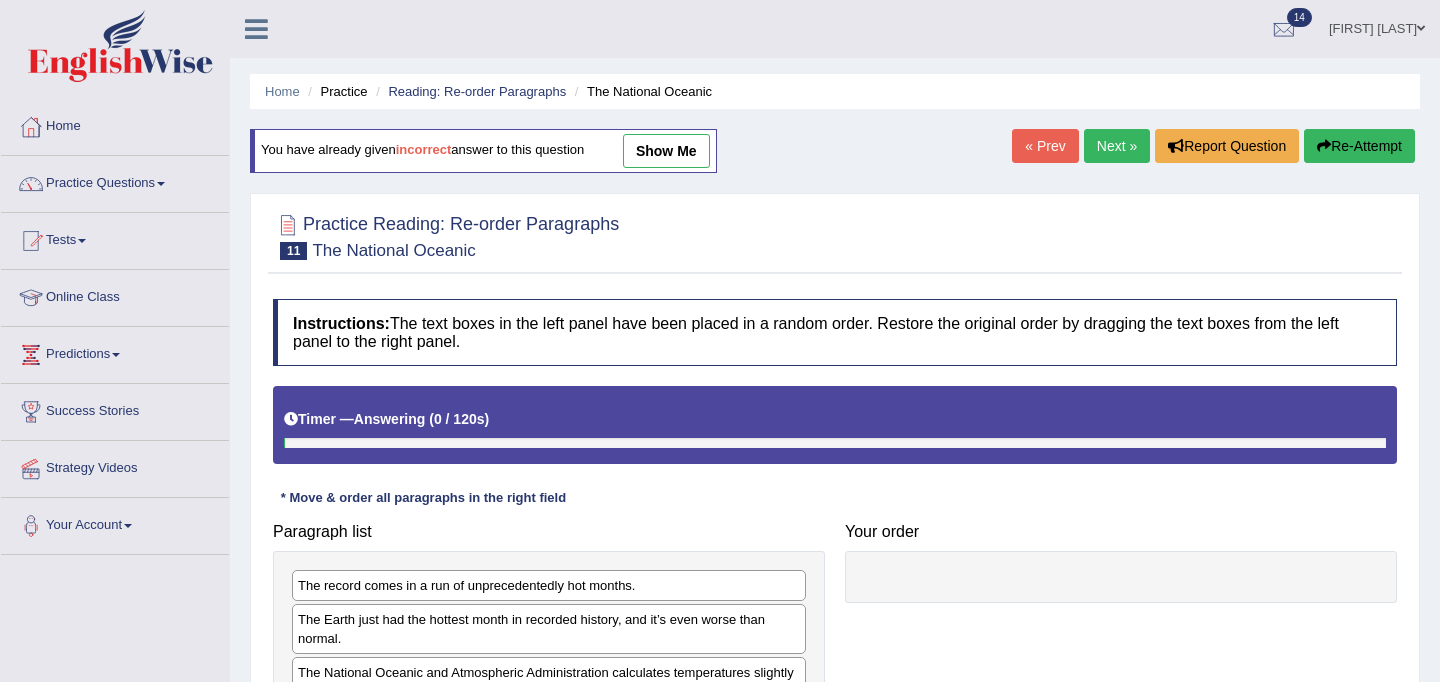 scroll, scrollTop: 0, scrollLeft: 0, axis: both 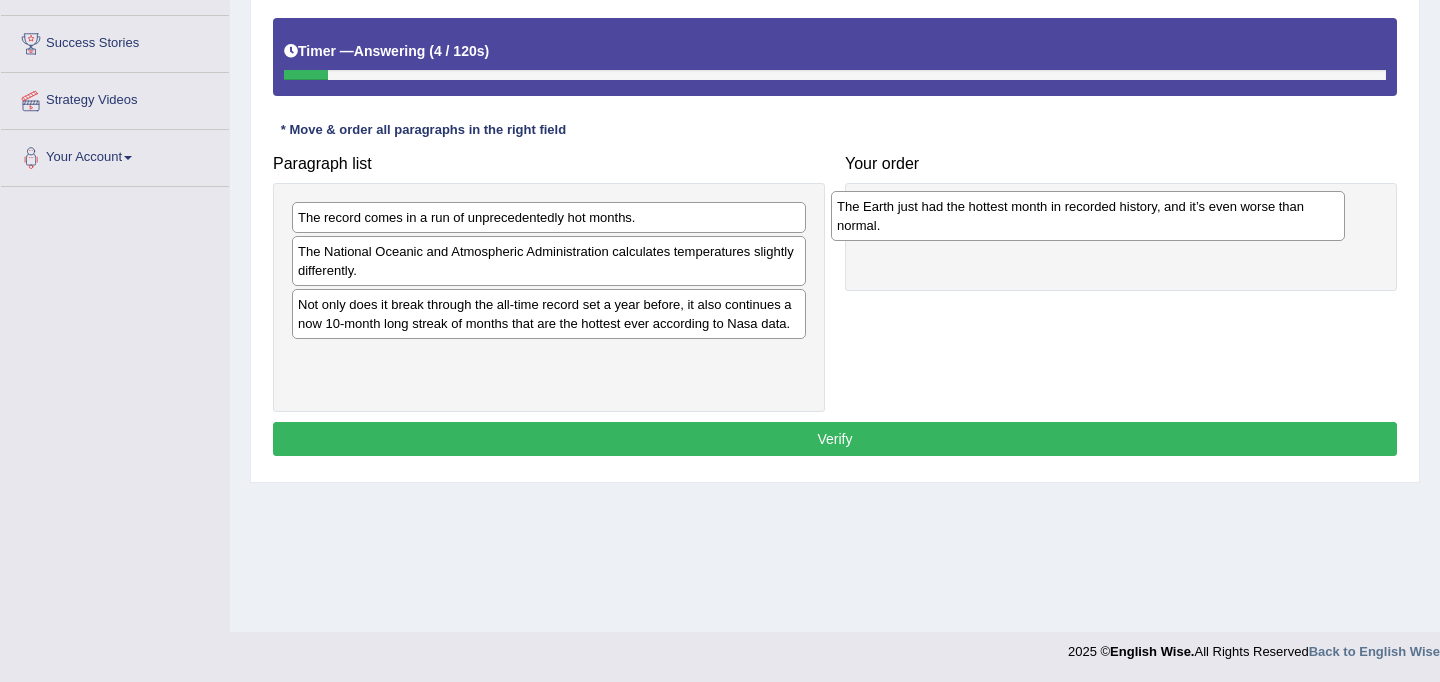 drag, startPoint x: 395, startPoint y: 255, endPoint x: 934, endPoint y: 208, distance: 541.0453 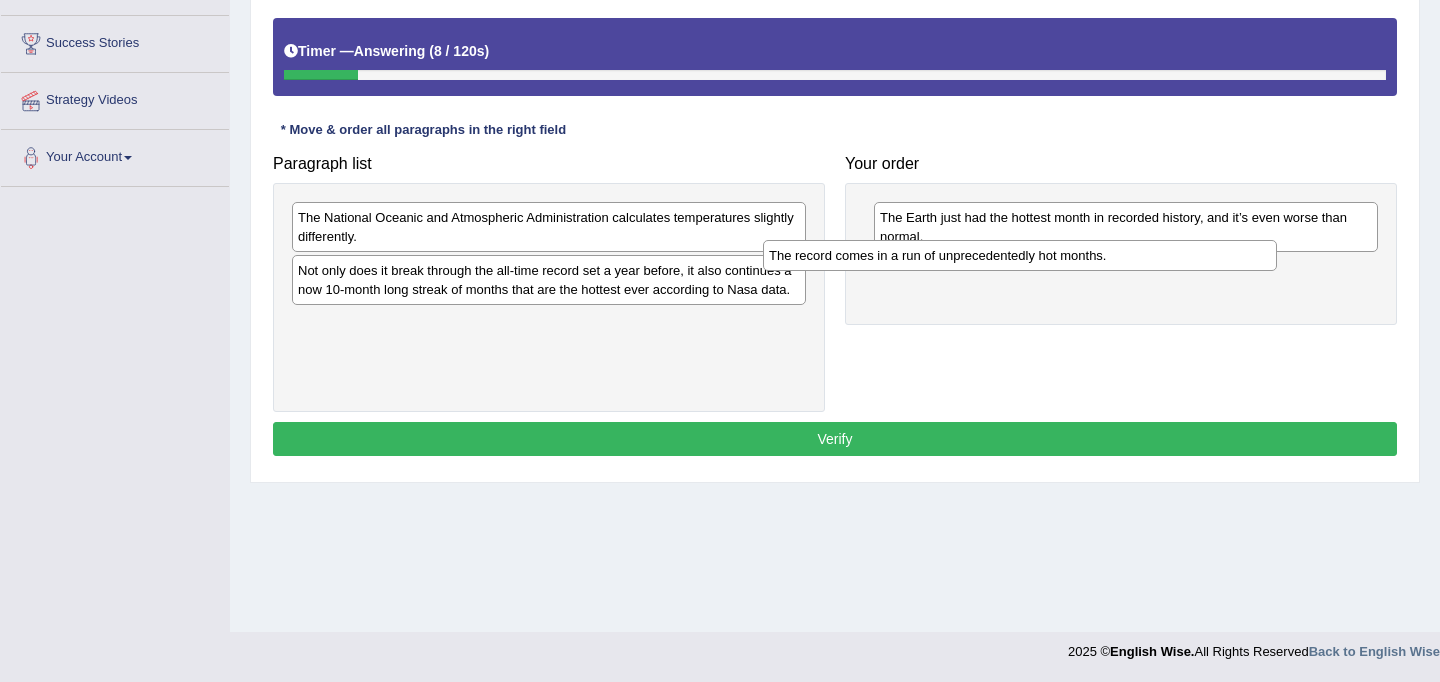 drag, startPoint x: 364, startPoint y: 216, endPoint x: 835, endPoint y: 254, distance: 472.53043 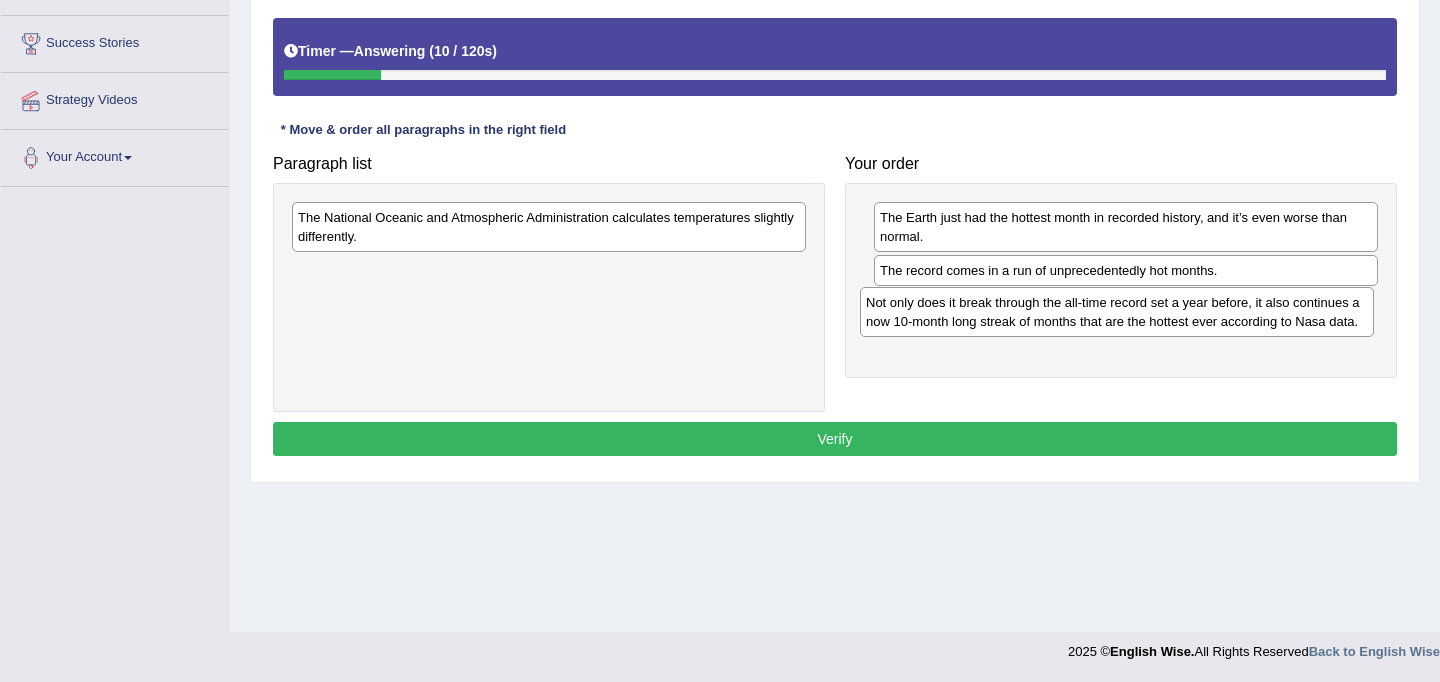 drag, startPoint x: 358, startPoint y: 275, endPoint x: 910, endPoint y: 309, distance: 553.0461 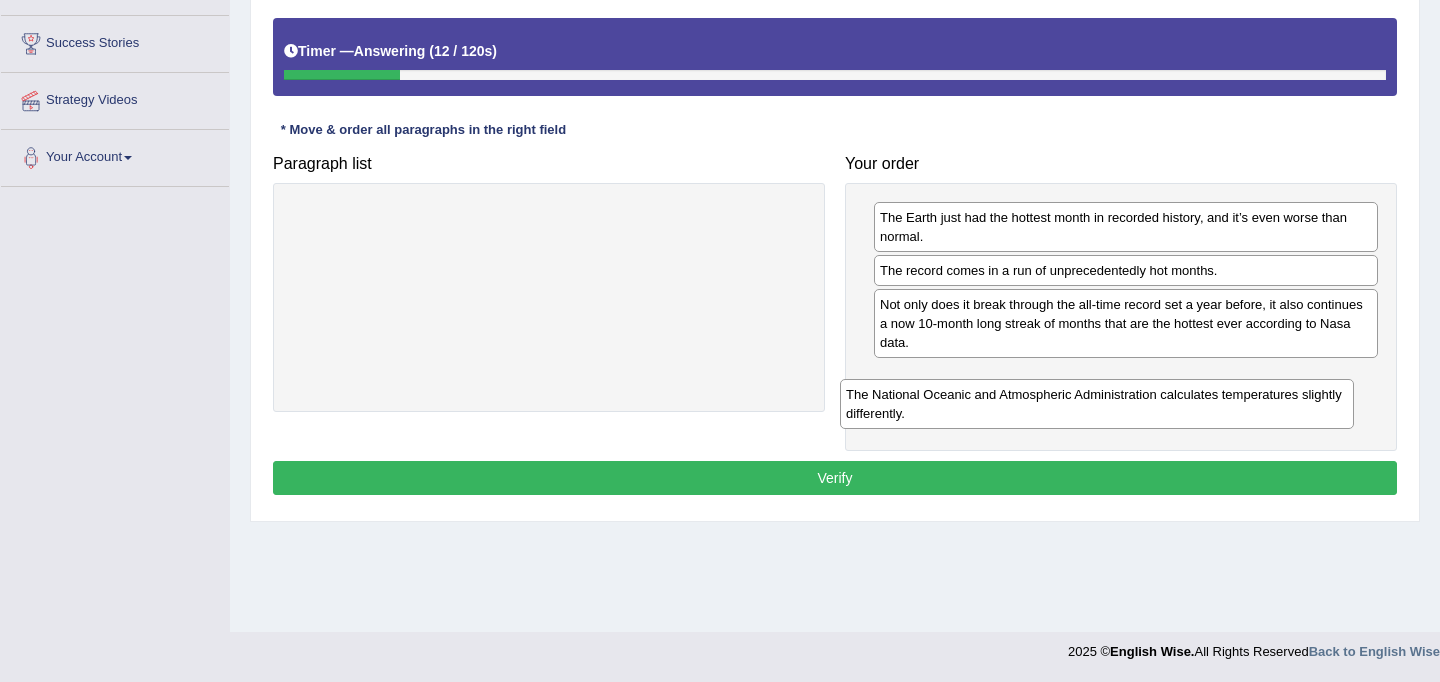 drag, startPoint x: 450, startPoint y: 235, endPoint x: 999, endPoint y: 408, distance: 575.61273 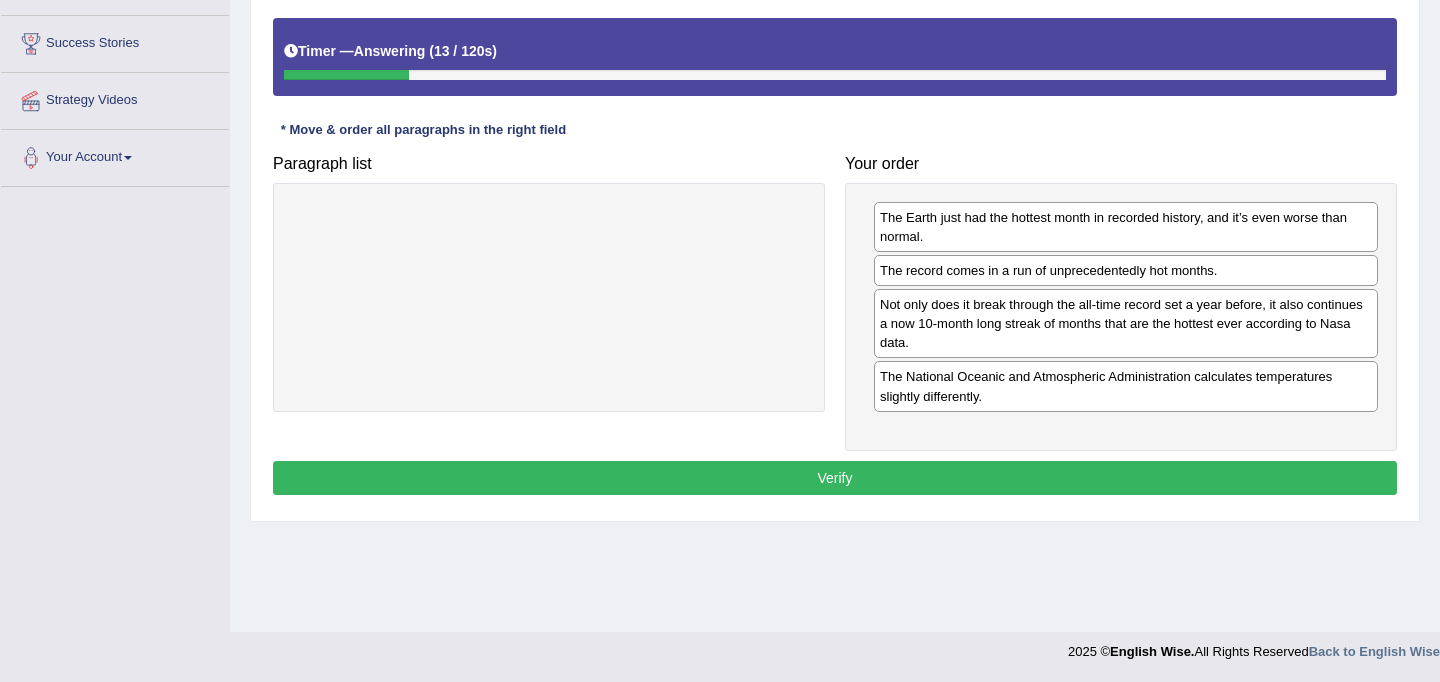 click on "Verify" at bounding box center (835, 478) 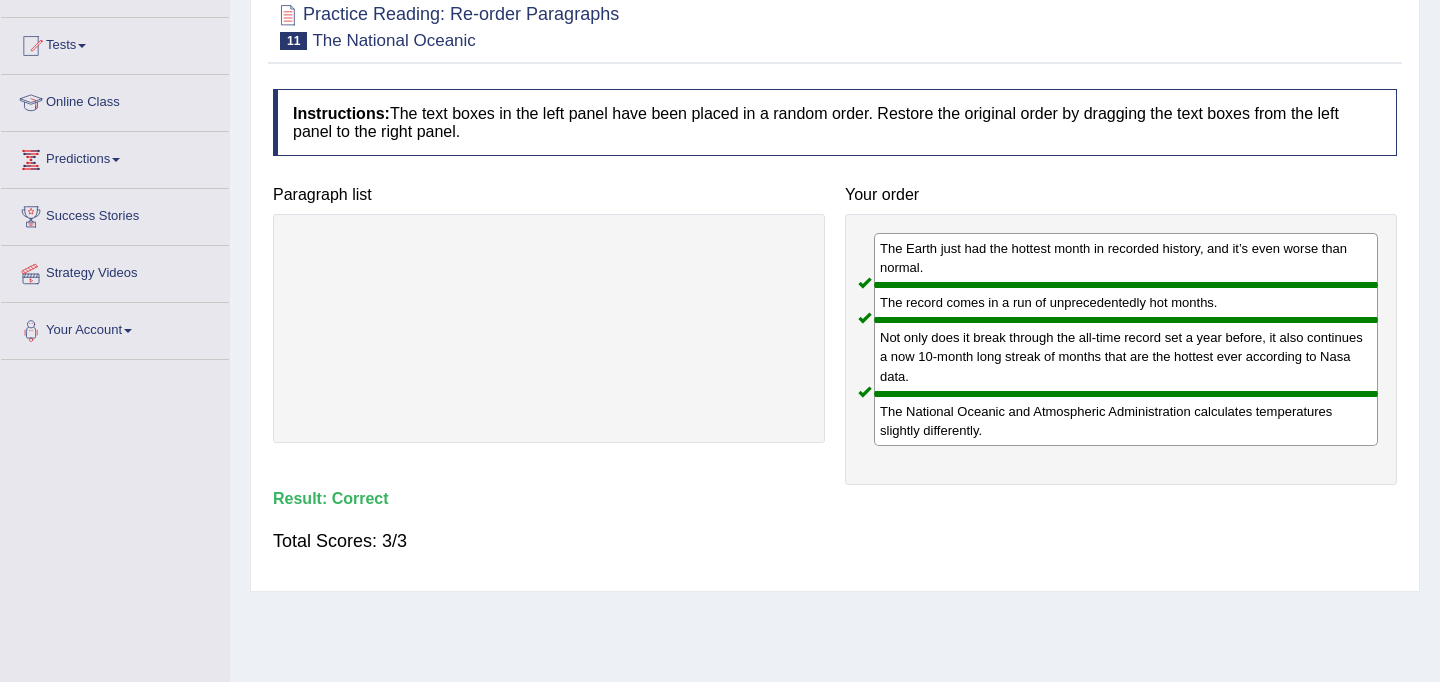 scroll, scrollTop: 0, scrollLeft: 0, axis: both 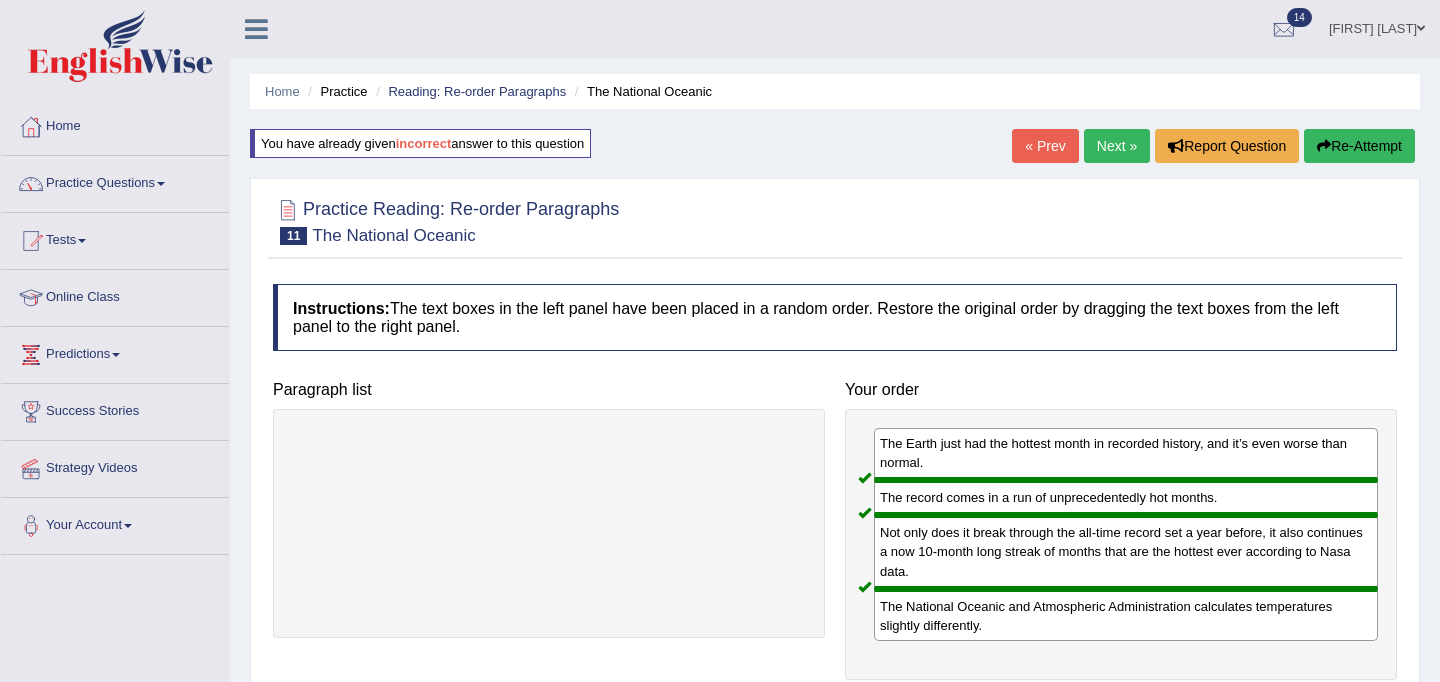 click on "Next »" at bounding box center (1117, 146) 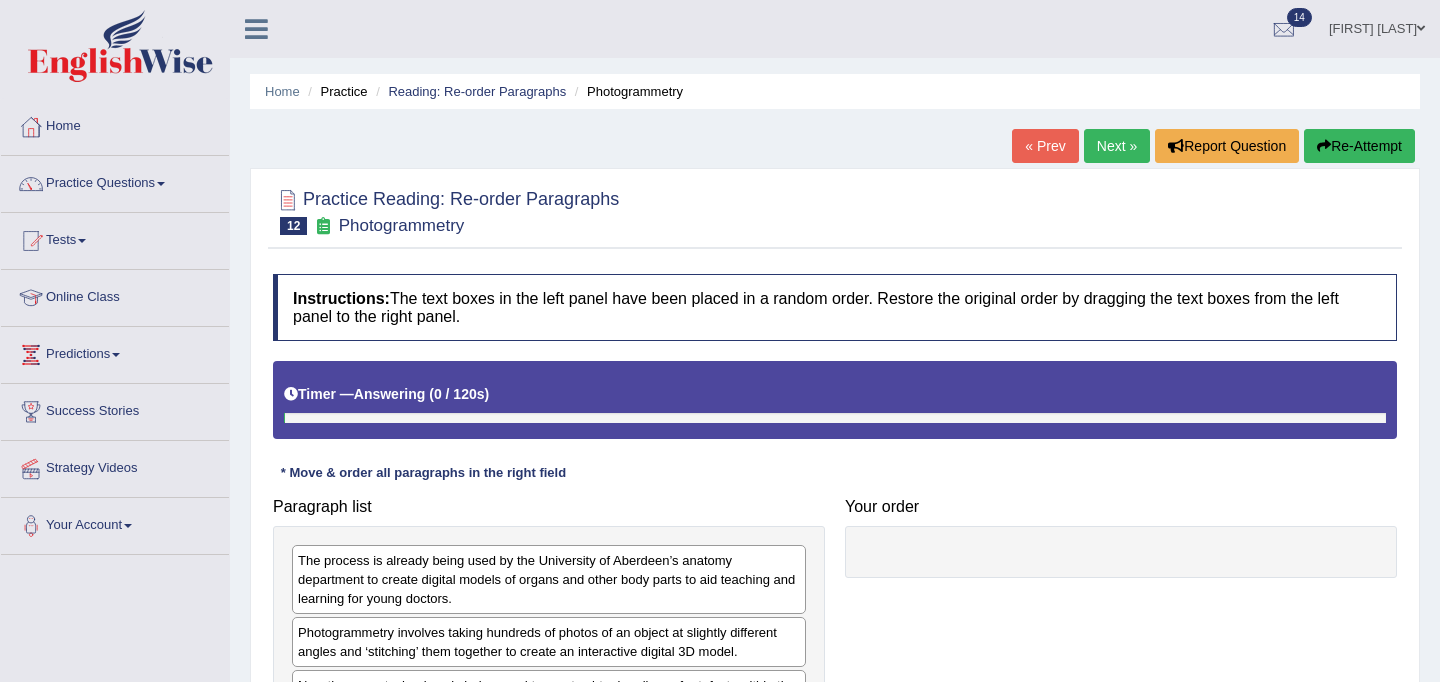 scroll, scrollTop: 0, scrollLeft: 0, axis: both 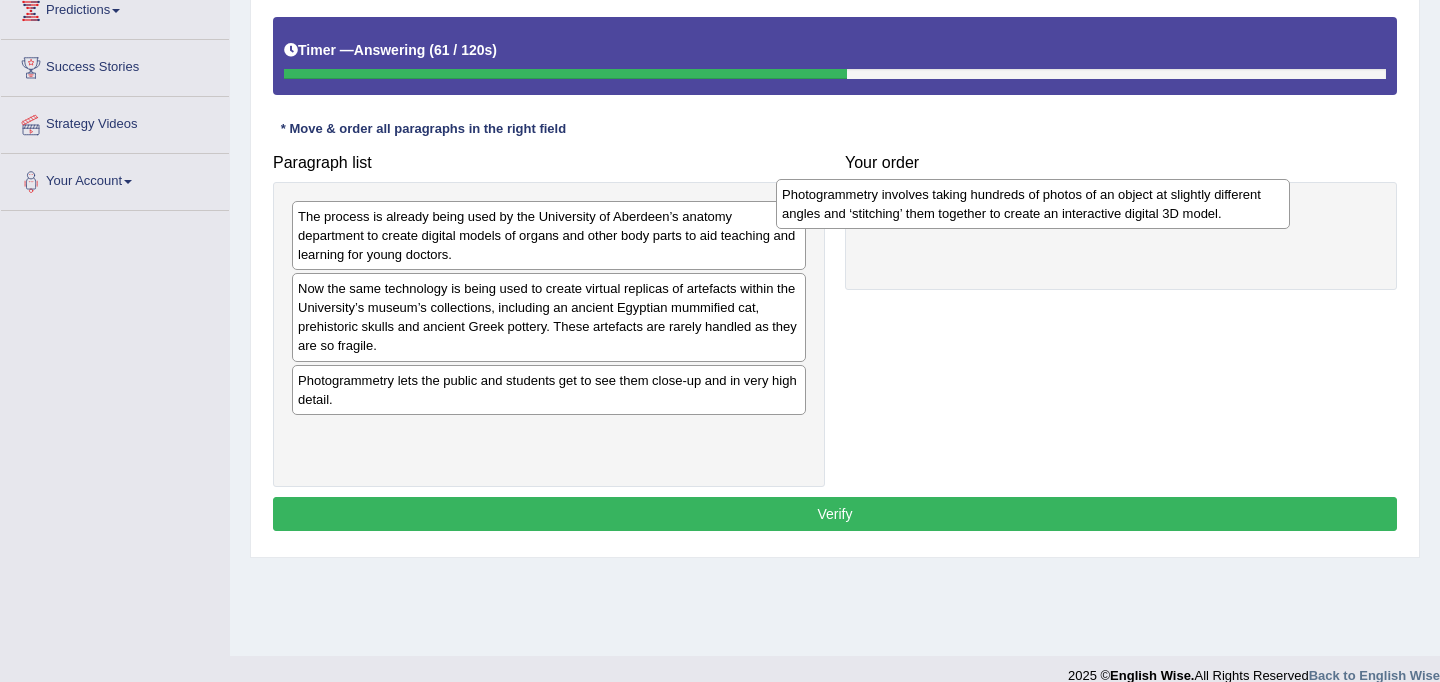 drag, startPoint x: 344, startPoint y: 300, endPoint x: 830, endPoint y: 224, distance: 491.9065 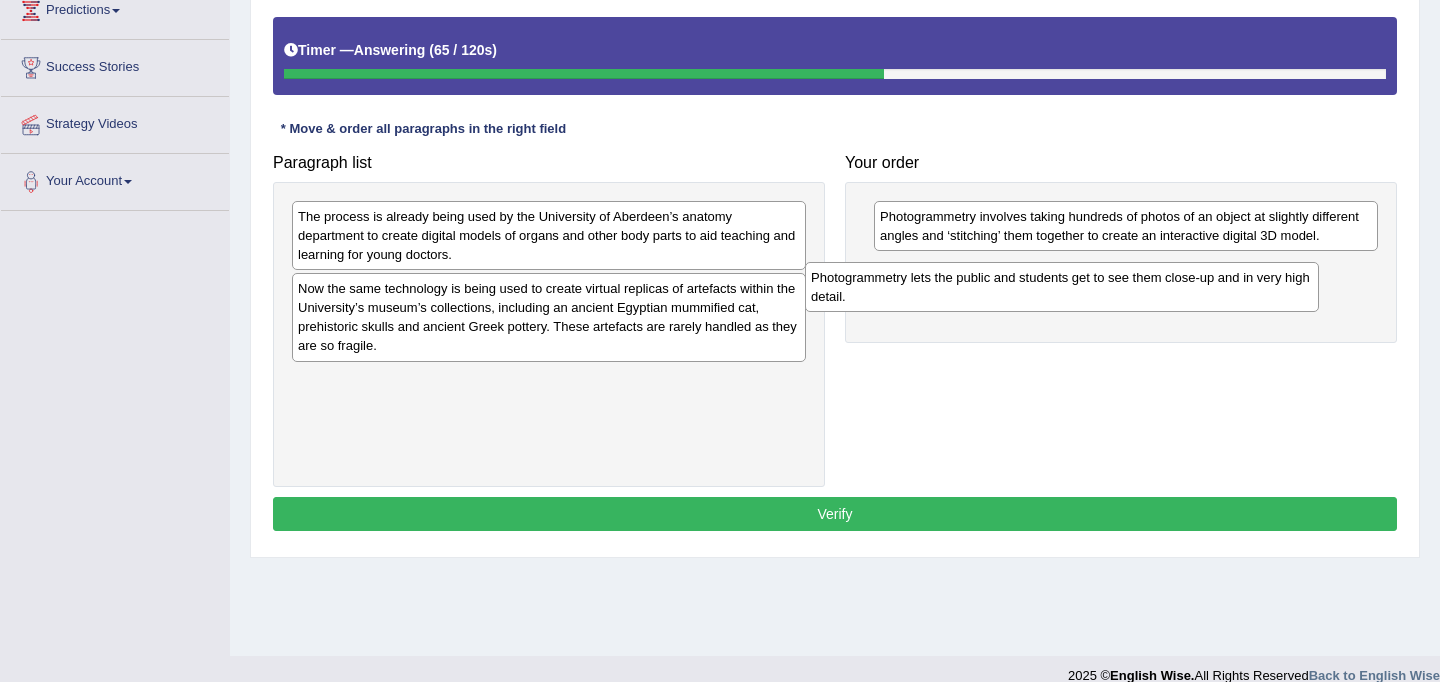 drag, startPoint x: 322, startPoint y: 398, endPoint x: 846, endPoint y: 292, distance: 534.6139 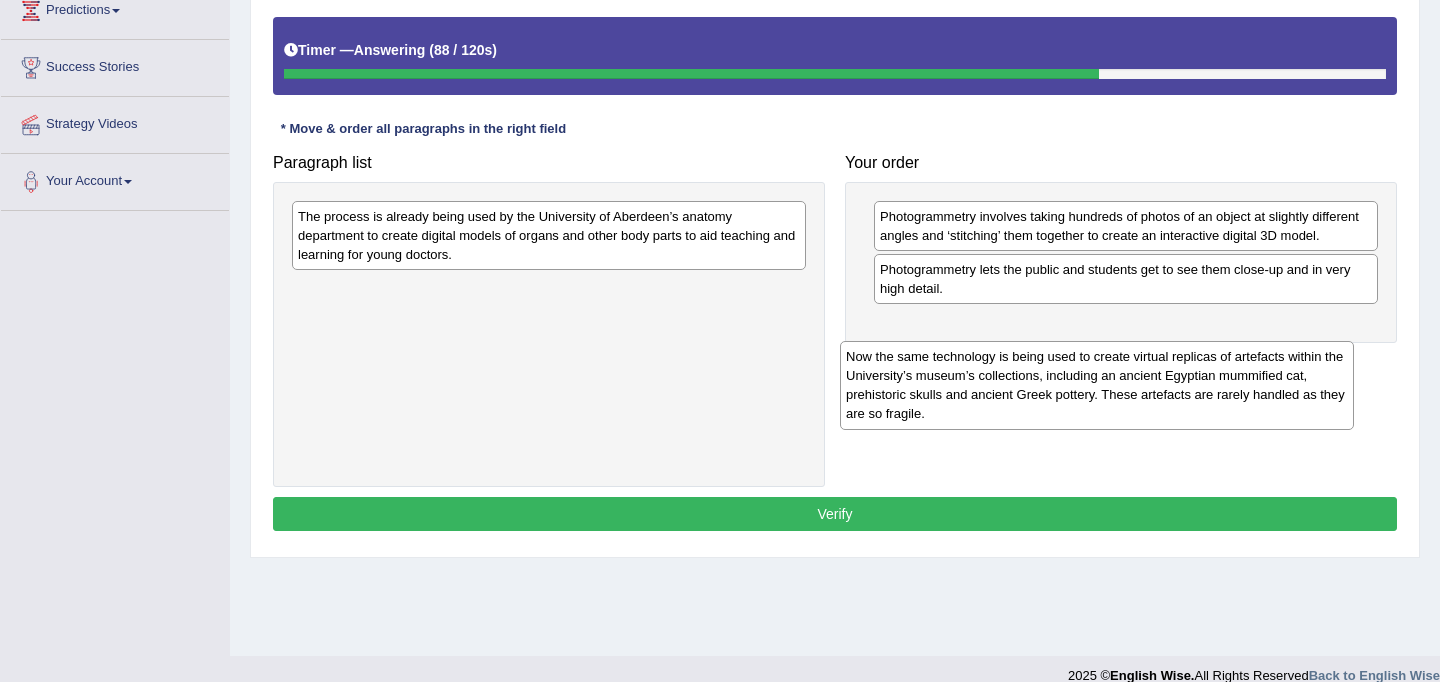 drag, startPoint x: 465, startPoint y: 328, endPoint x: 1012, endPoint y: 396, distance: 551.2105 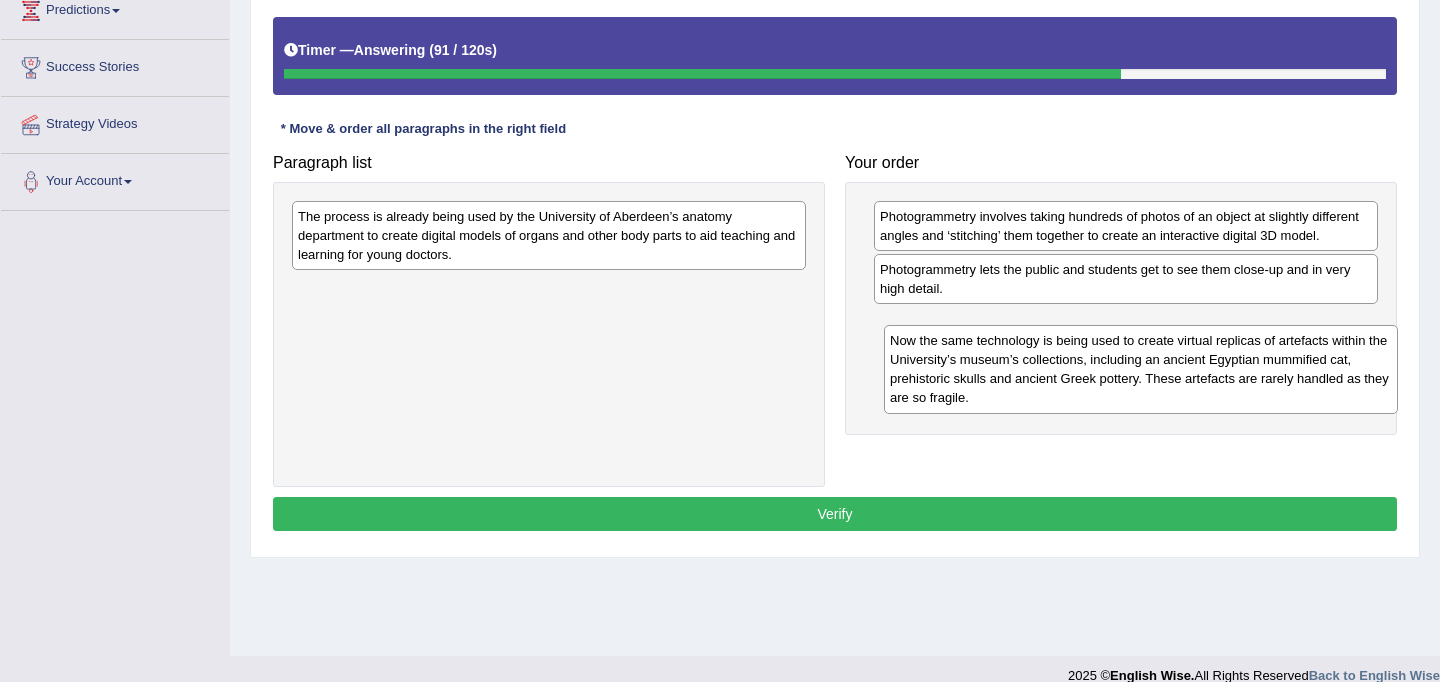 drag, startPoint x: 337, startPoint y: 331, endPoint x: 934, endPoint y: 406, distance: 601.6926 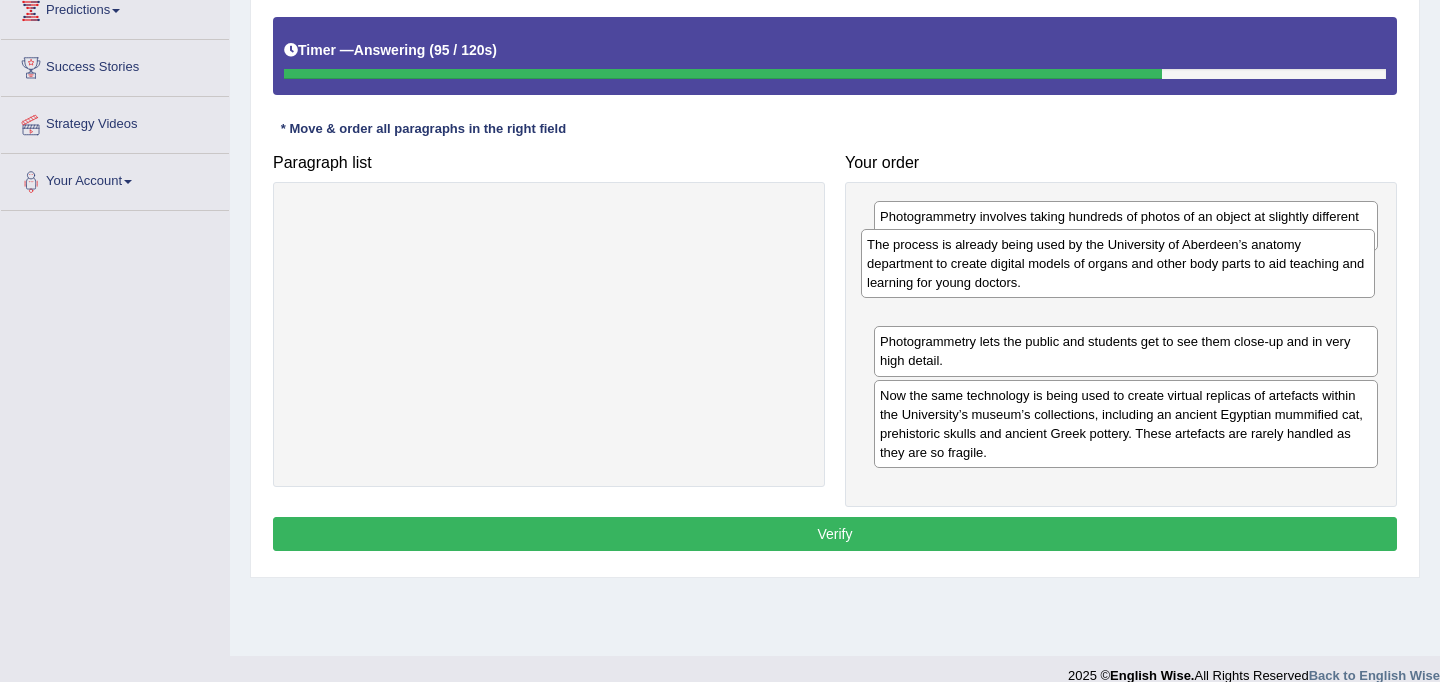 drag, startPoint x: 334, startPoint y: 234, endPoint x: 904, endPoint y: 261, distance: 570.6391 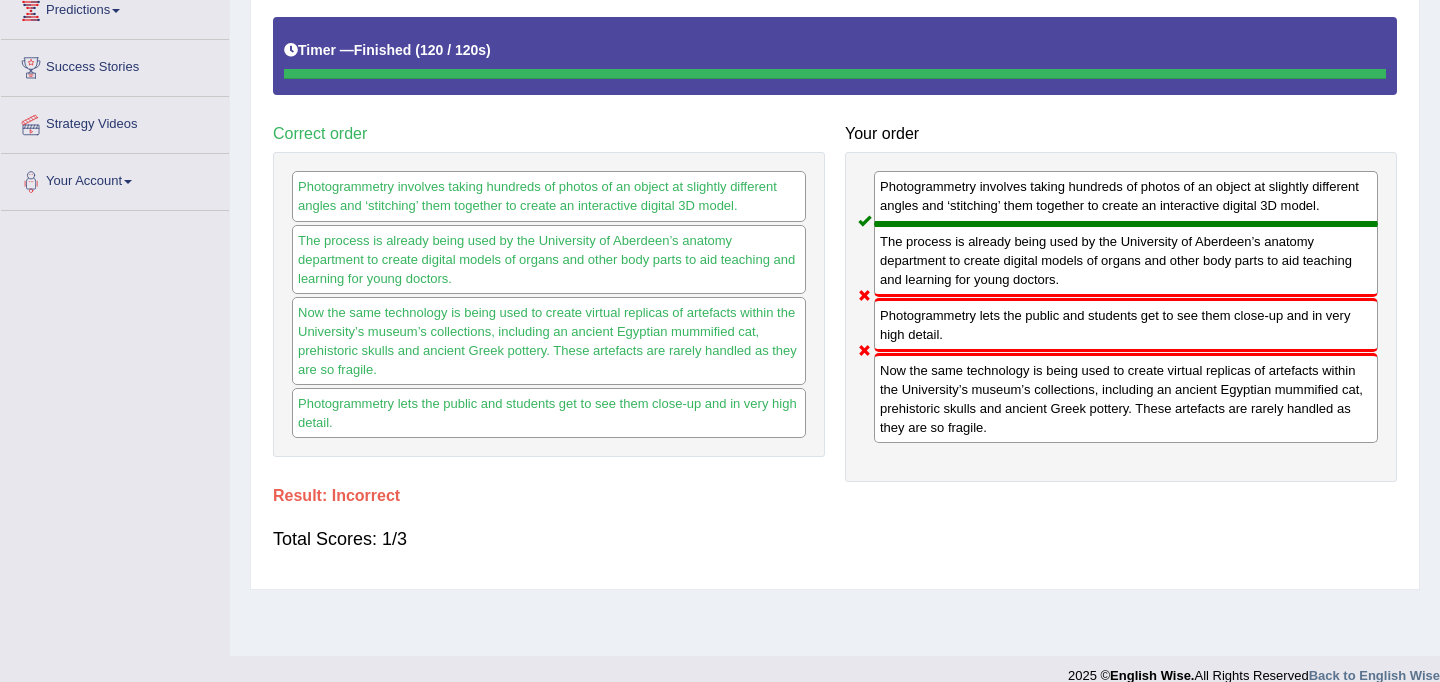 drag, startPoint x: 984, startPoint y: 407, endPoint x: 977, endPoint y: 306, distance: 101.24229 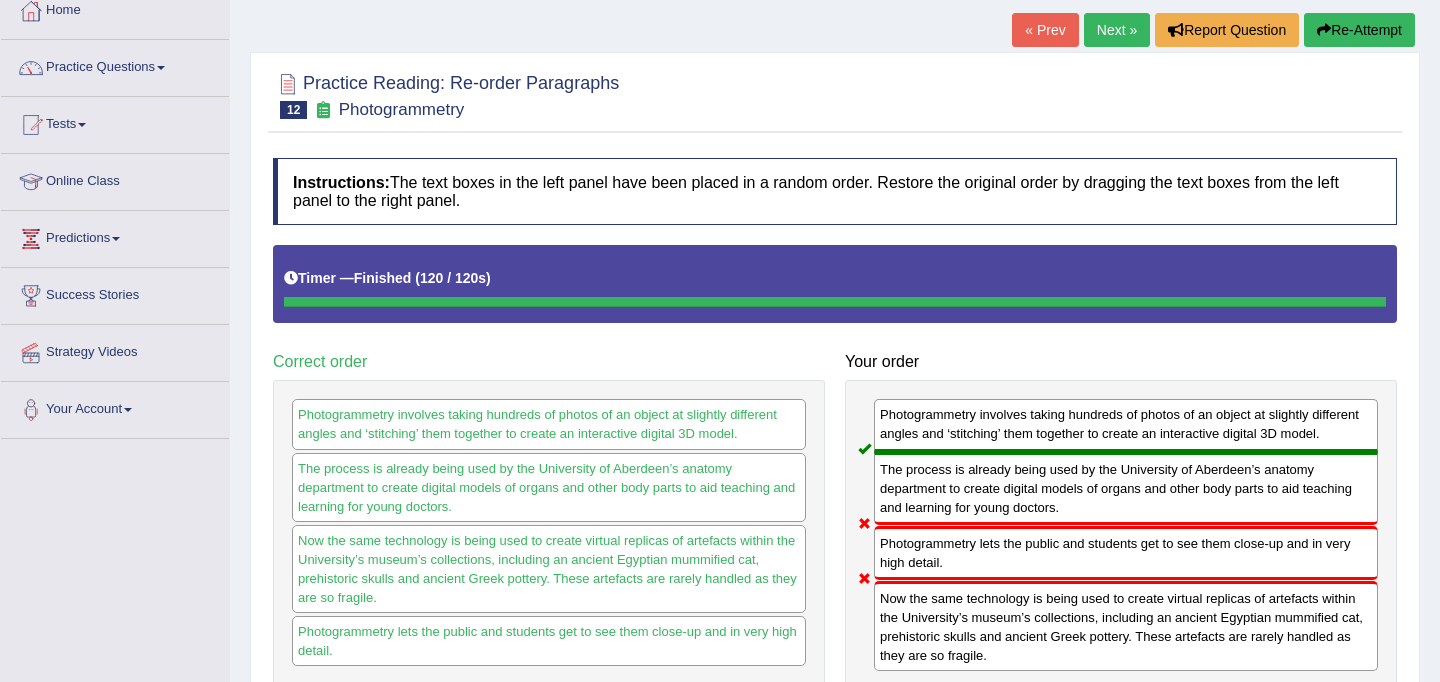 scroll, scrollTop: 0, scrollLeft: 0, axis: both 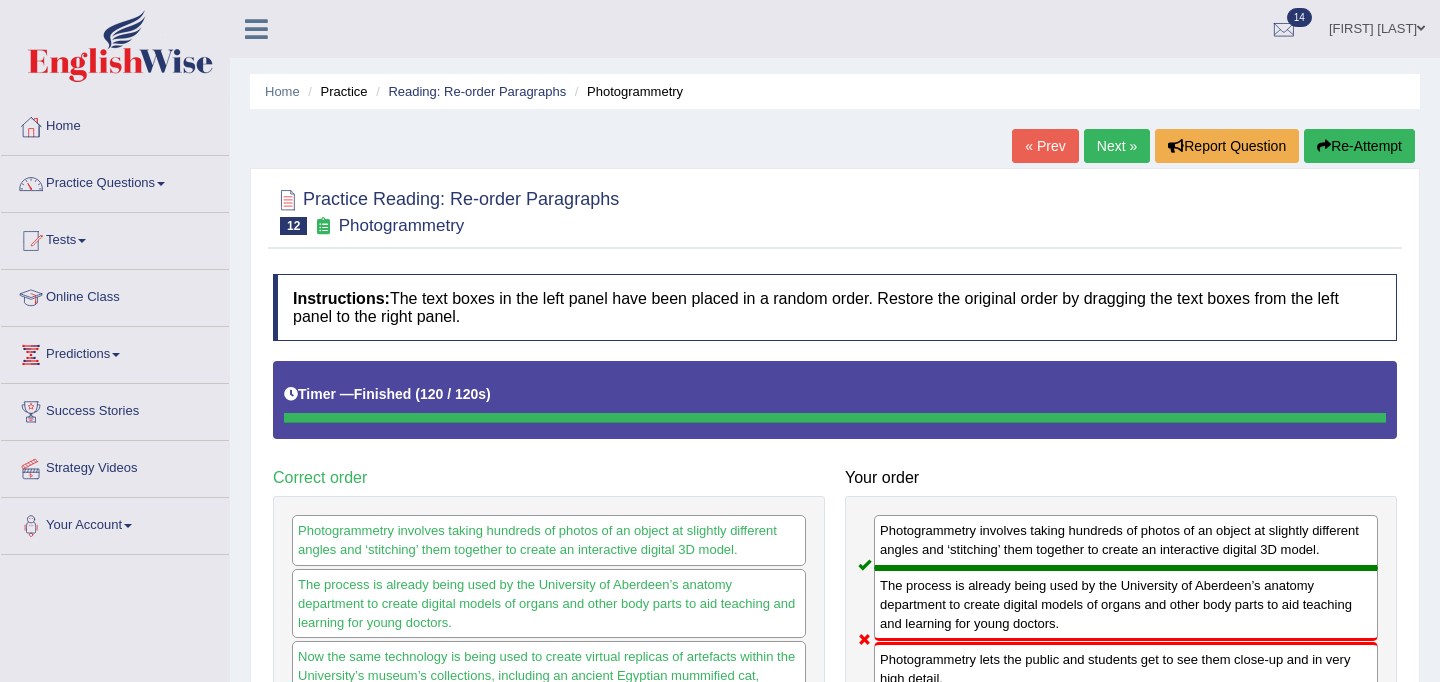 click on "Re-Attempt" at bounding box center (1359, 146) 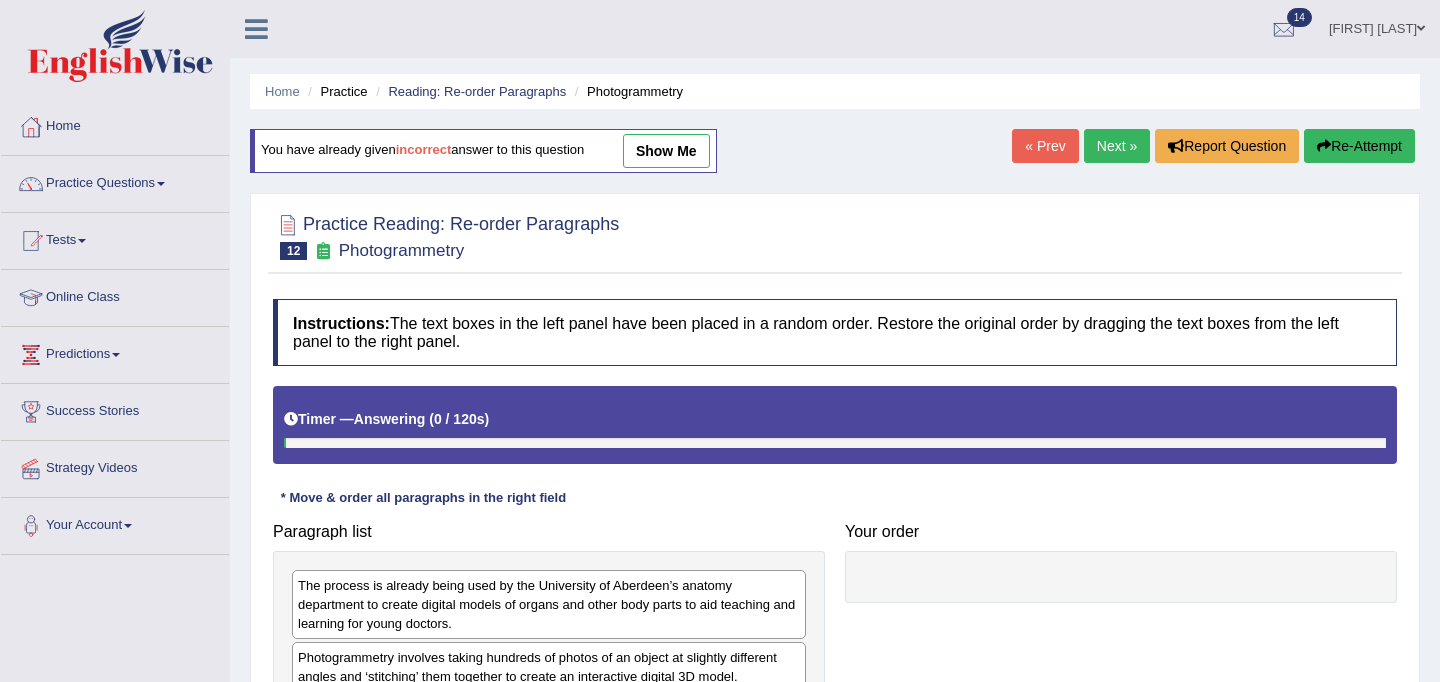 scroll, scrollTop: 0, scrollLeft: 0, axis: both 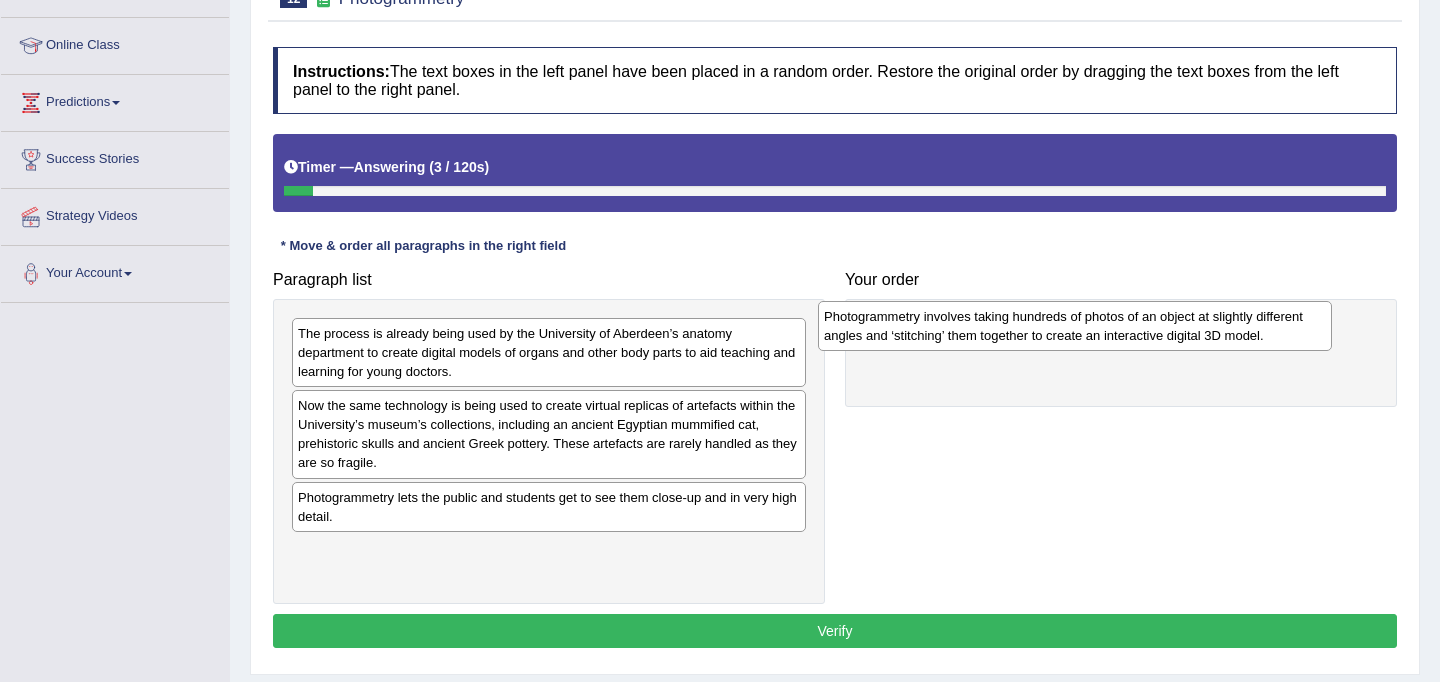 drag, startPoint x: 393, startPoint y: 423, endPoint x: 918, endPoint y: 333, distance: 532.65845 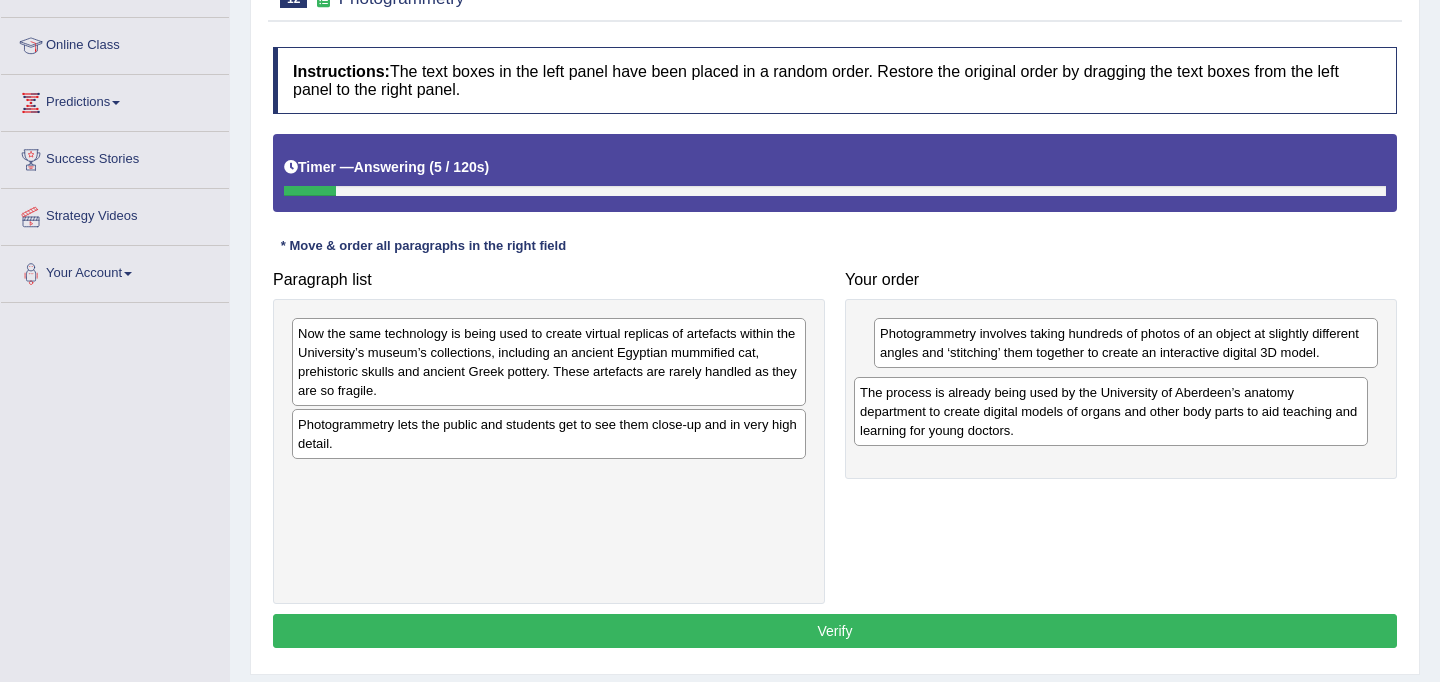 drag, startPoint x: 313, startPoint y: 349, endPoint x: 875, endPoint y: 407, distance: 564.985 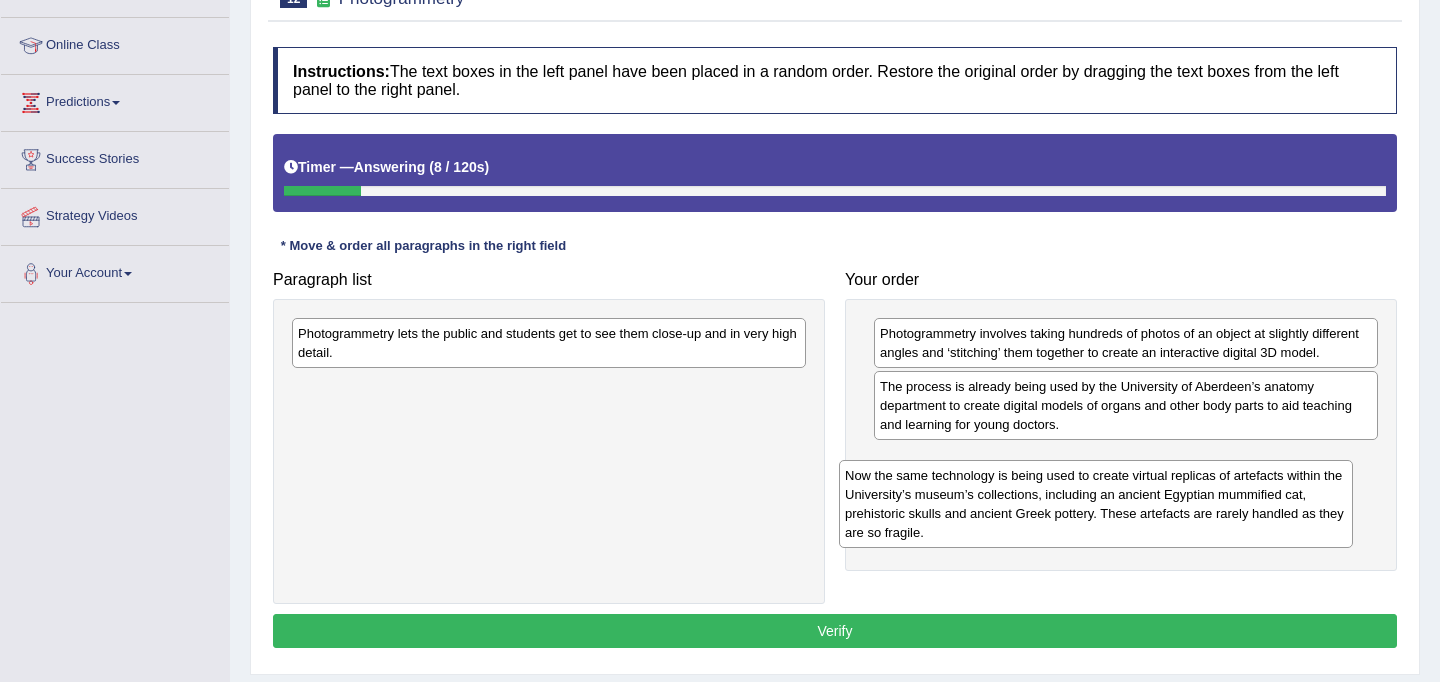 drag, startPoint x: 448, startPoint y: 371, endPoint x: 1000, endPoint y: 494, distance: 565.5378 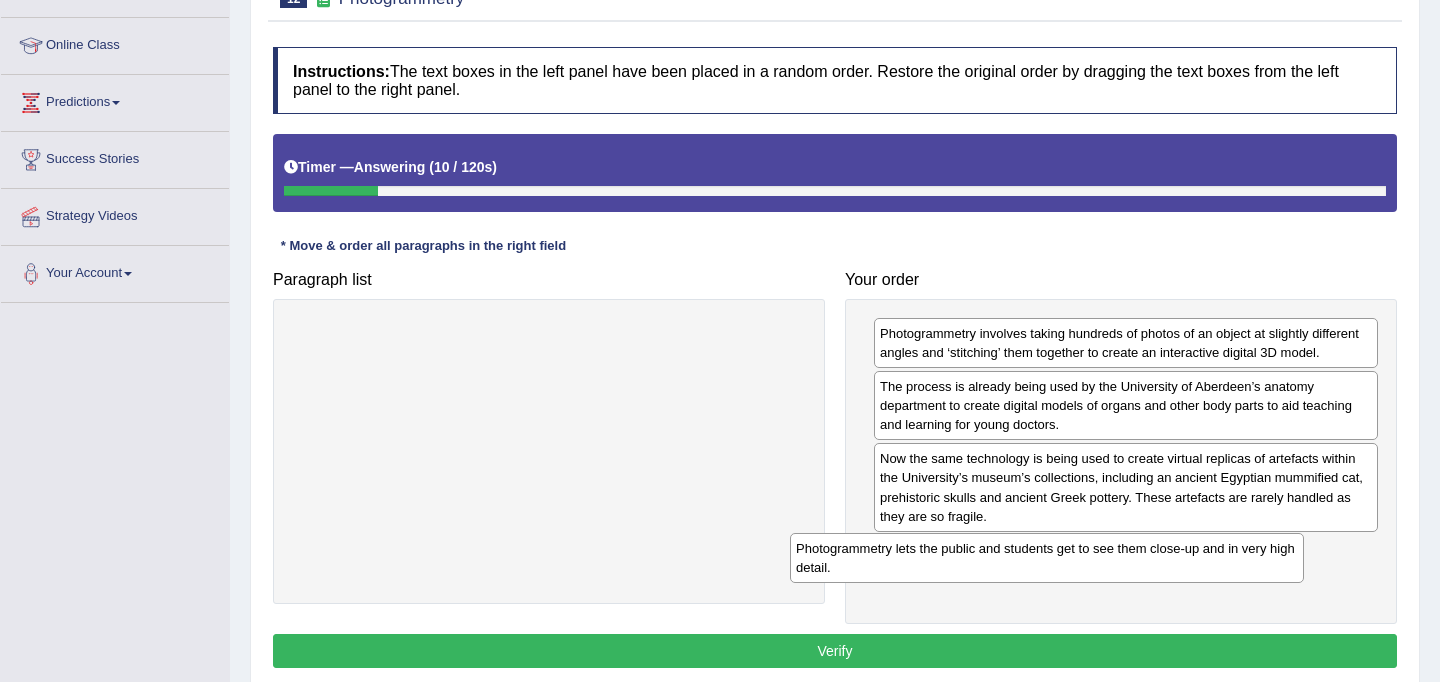 drag, startPoint x: 451, startPoint y: 345, endPoint x: 949, endPoint y: 560, distance: 542.4288 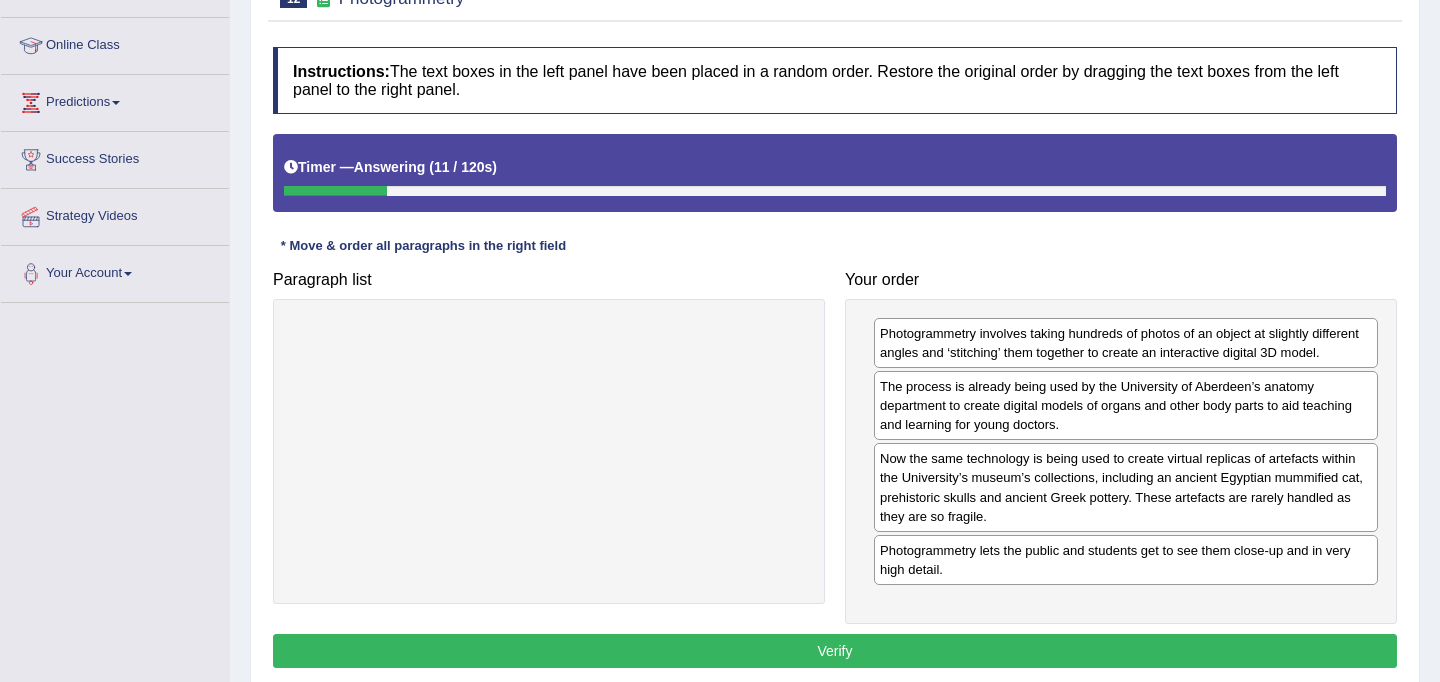 click on "Verify" at bounding box center (835, 651) 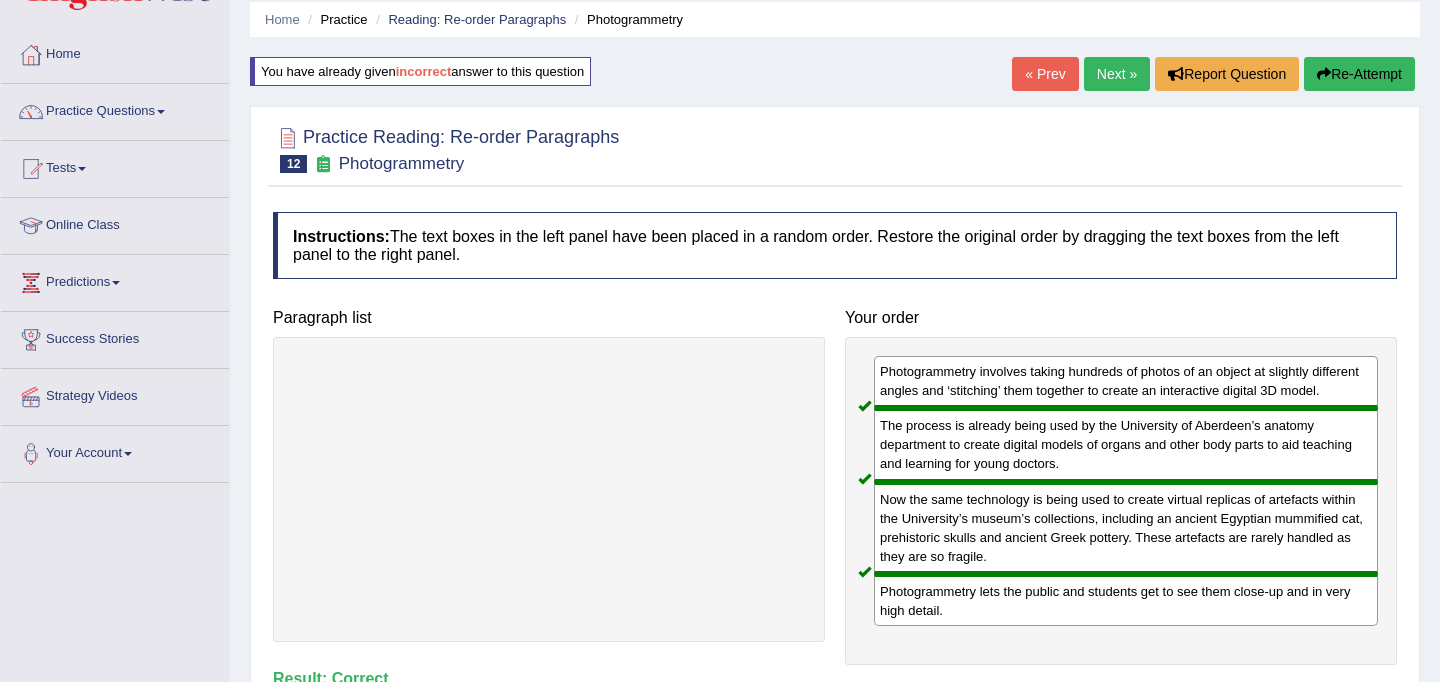 scroll, scrollTop: 0, scrollLeft: 0, axis: both 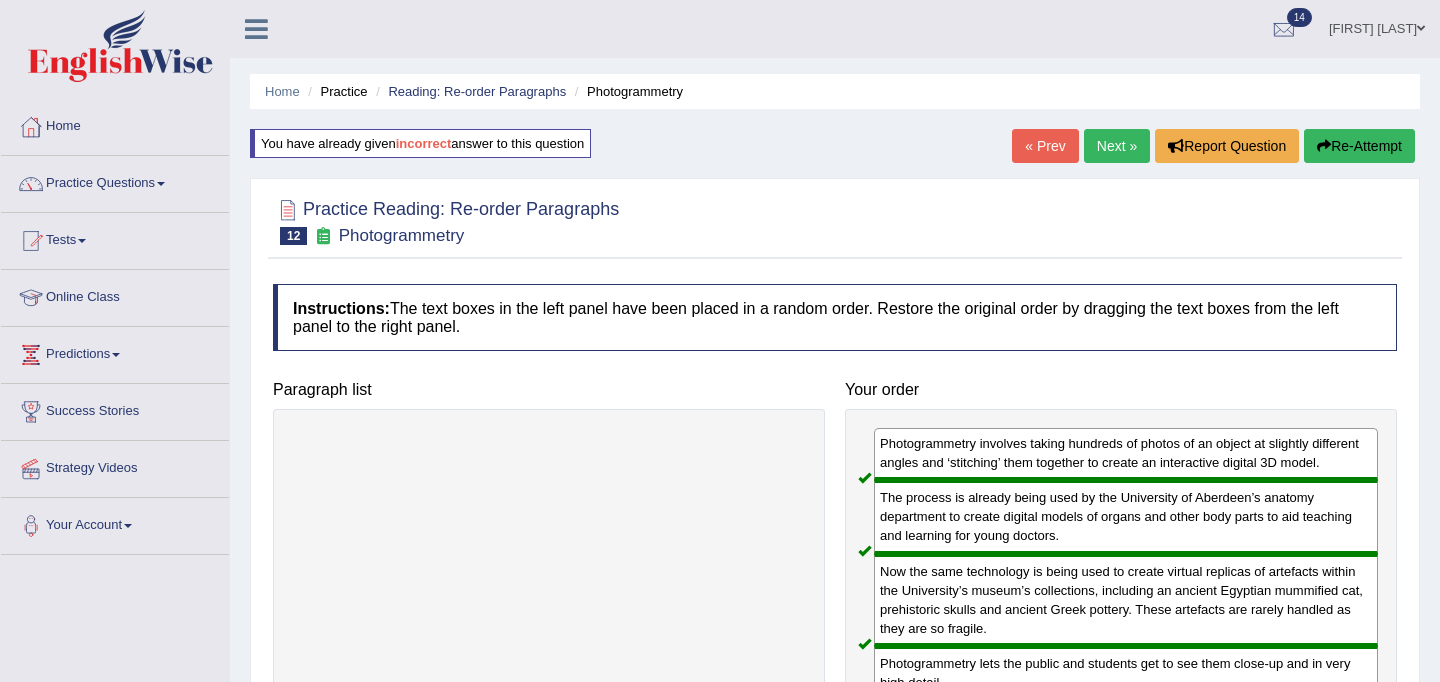 click on "Next »" at bounding box center (1117, 146) 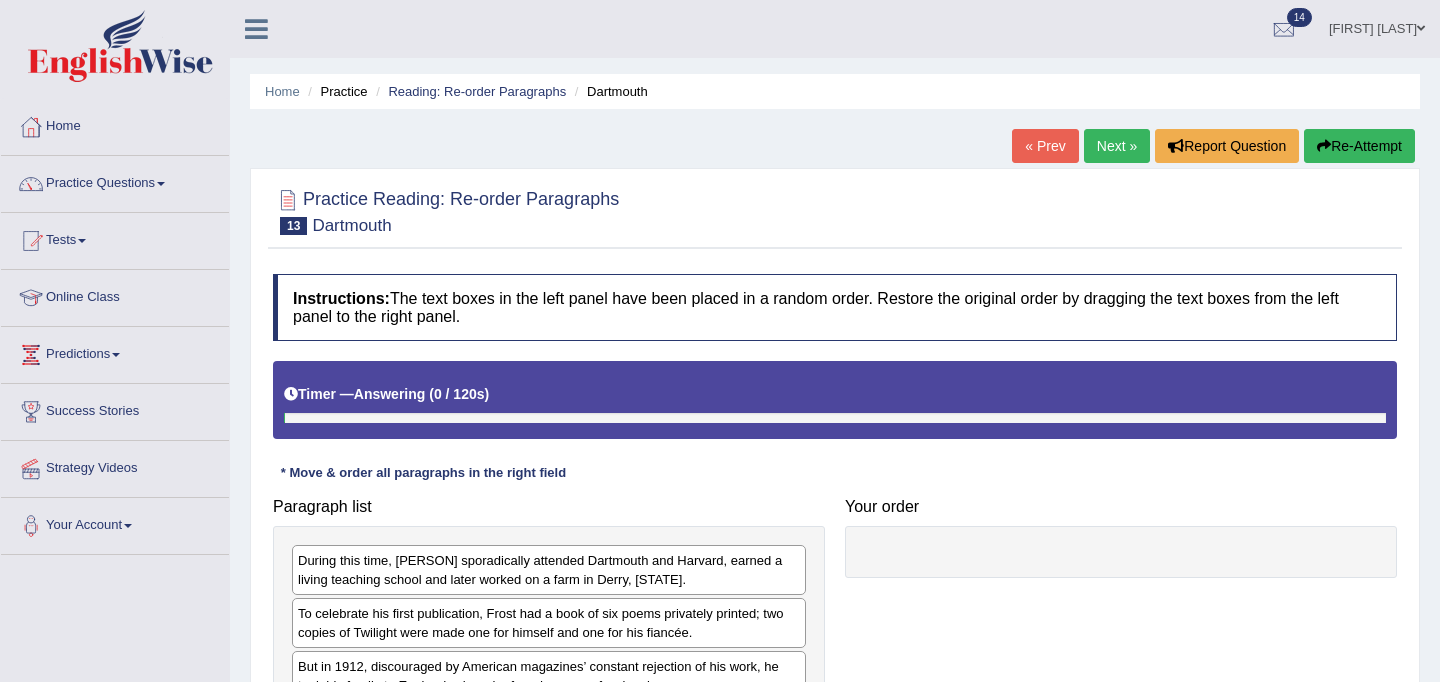 scroll, scrollTop: 0, scrollLeft: 0, axis: both 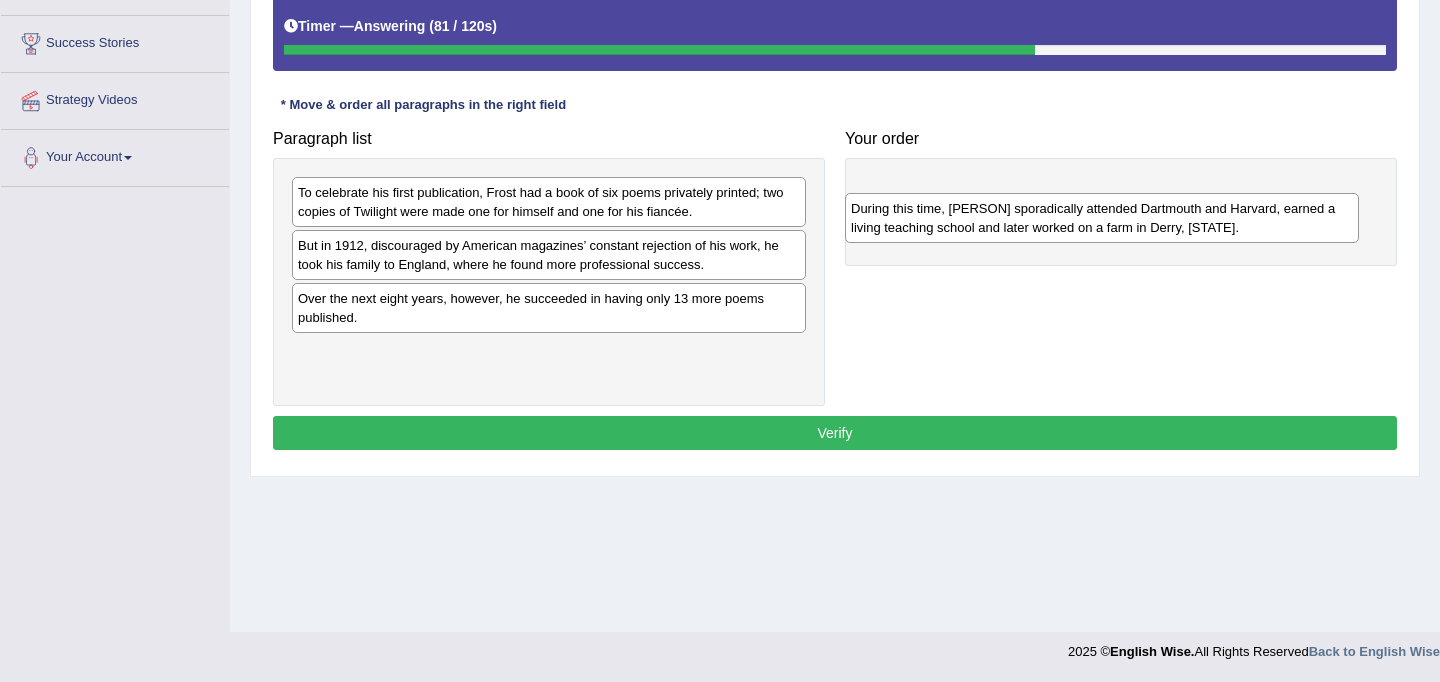 drag, startPoint x: 373, startPoint y: 203, endPoint x: 925, endPoint y: 219, distance: 552.2318 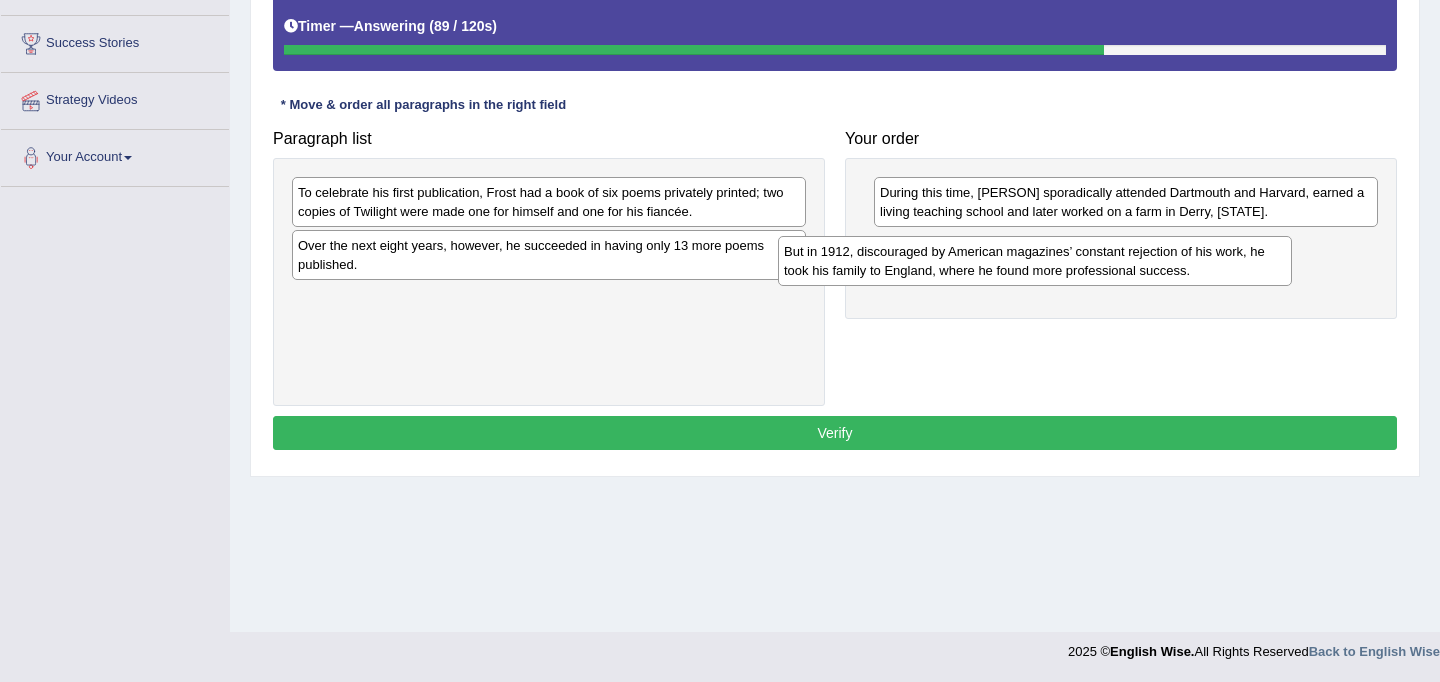 drag, startPoint x: 385, startPoint y: 254, endPoint x: 870, endPoint y: 260, distance: 485.0371 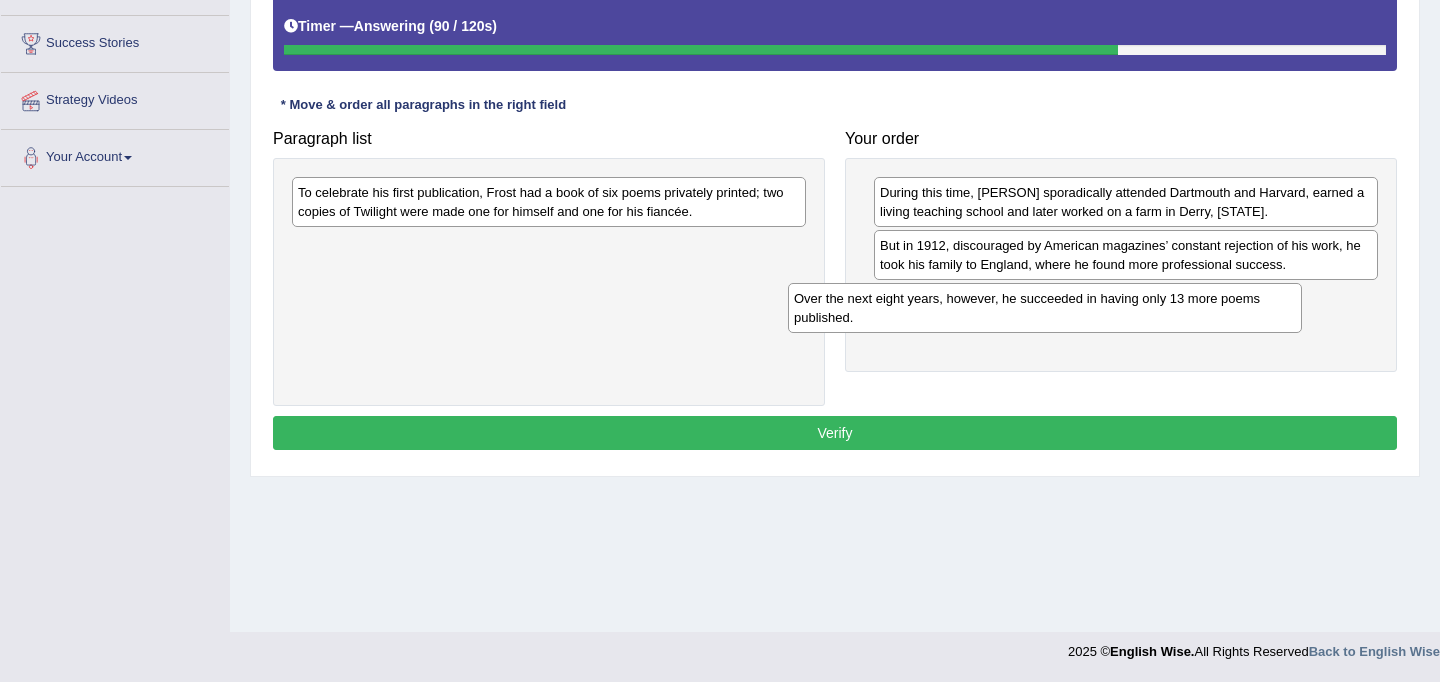 drag, startPoint x: 416, startPoint y: 270, endPoint x: 917, endPoint y: 324, distance: 503.90176 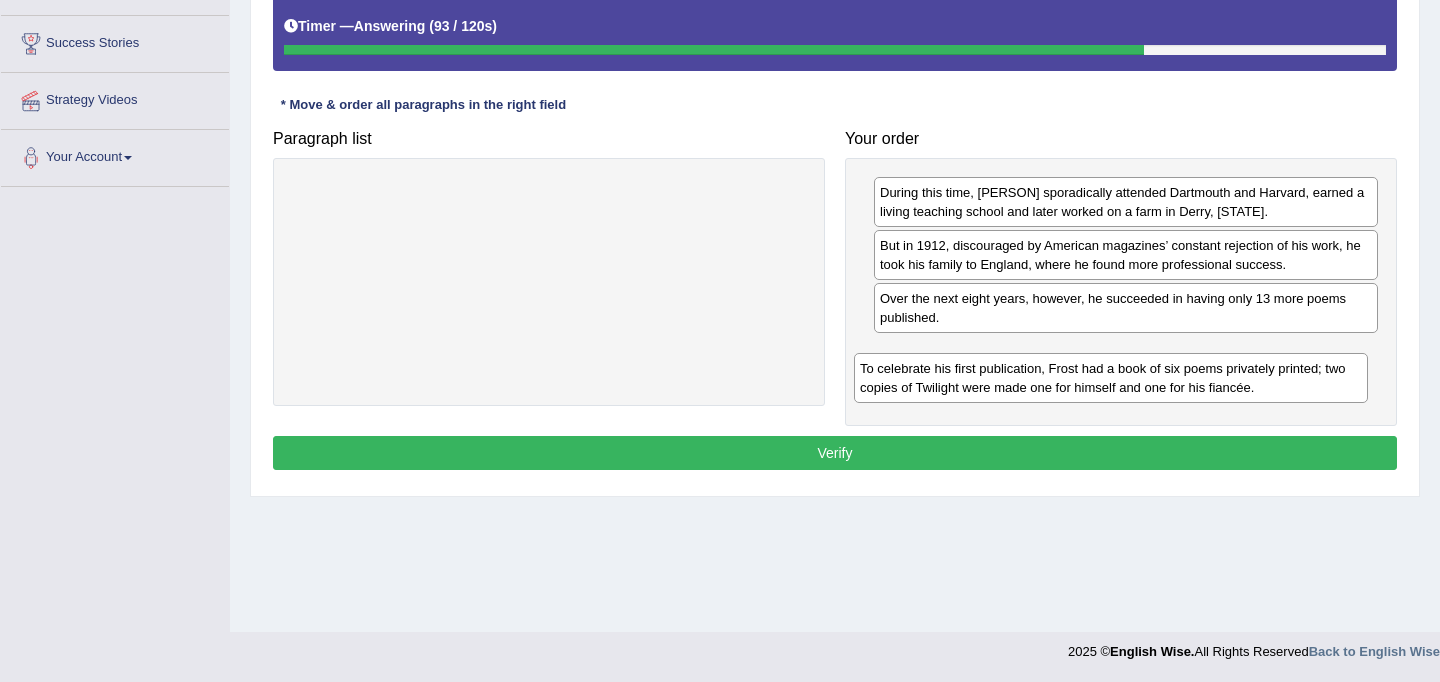 drag, startPoint x: 378, startPoint y: 209, endPoint x: 948, endPoint y: 382, distance: 595.67523 